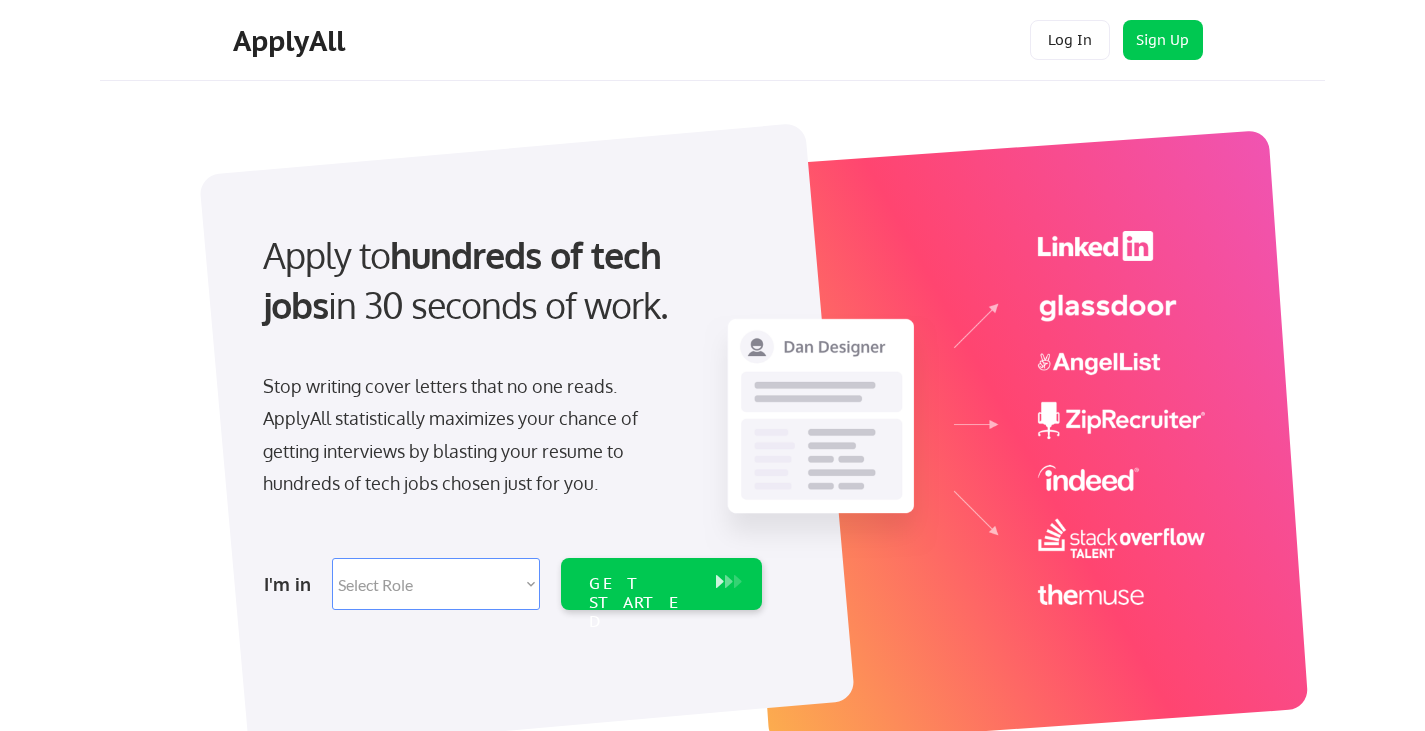 scroll, scrollTop: 0, scrollLeft: 0, axis: both 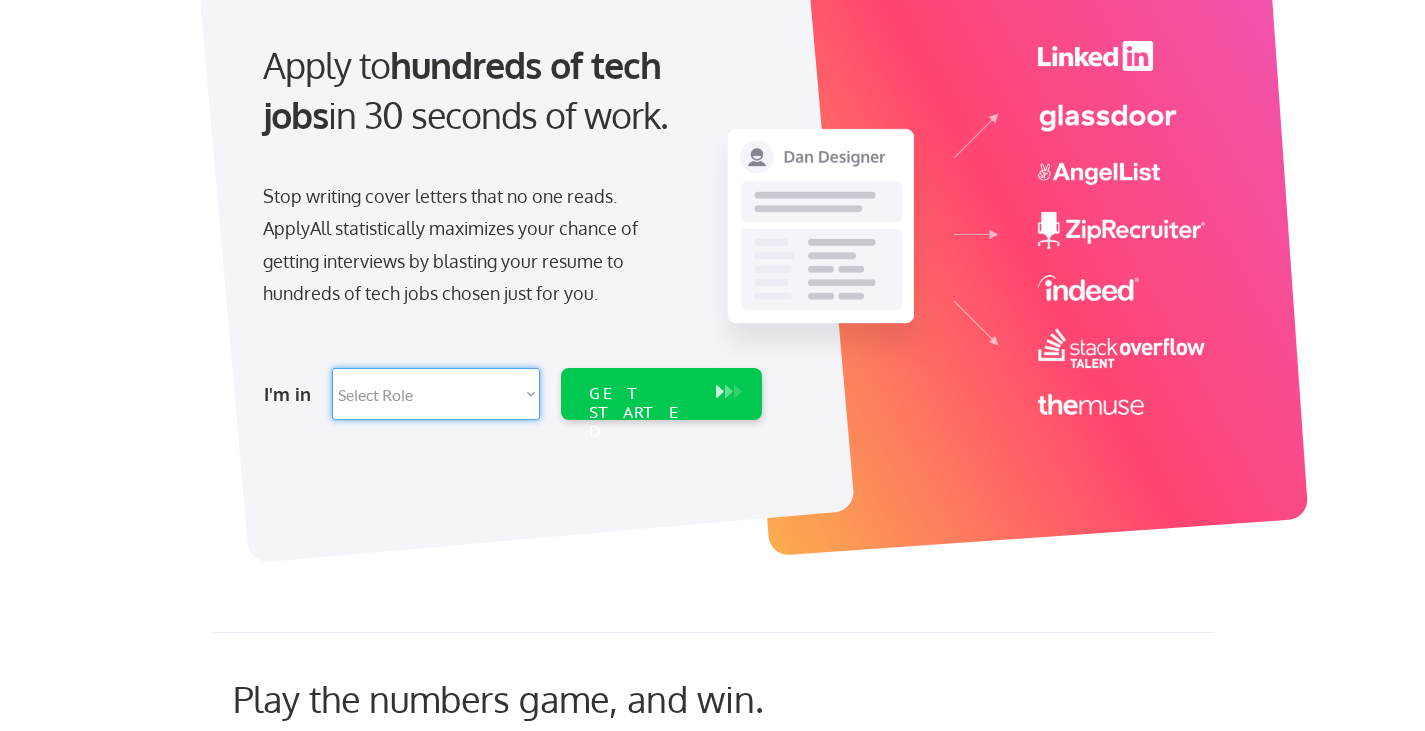 drag, startPoint x: 532, startPoint y: 396, endPoint x: 417, endPoint y: 402, distance: 115.15642 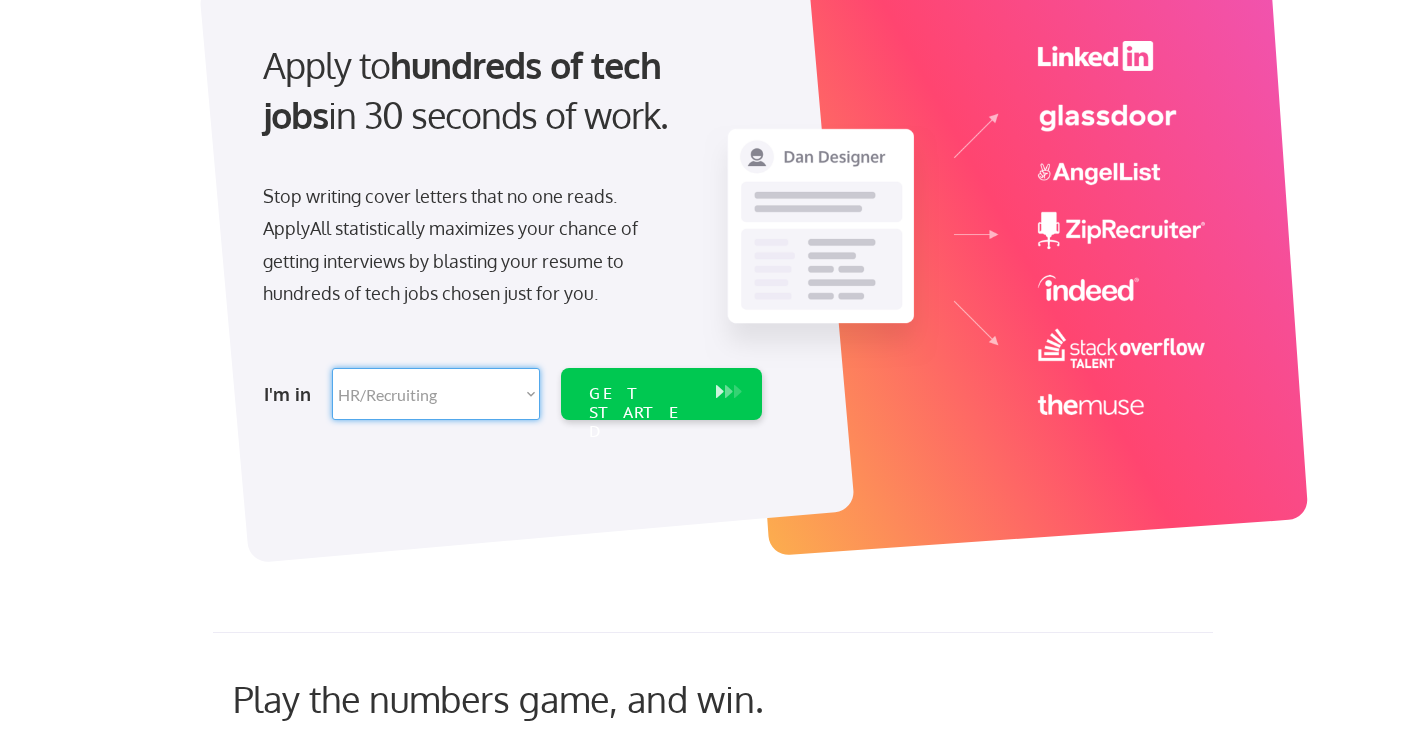 click on "Select Role Software Engineering Product Management Customer Success Sales UI/UX/Product Design Technical Project/Program Mgmt Marketing & Growth Data HR/Recruiting IT/Cybersecurity Tech Finance/Ops/Strategy Customer Support" at bounding box center [436, 394] 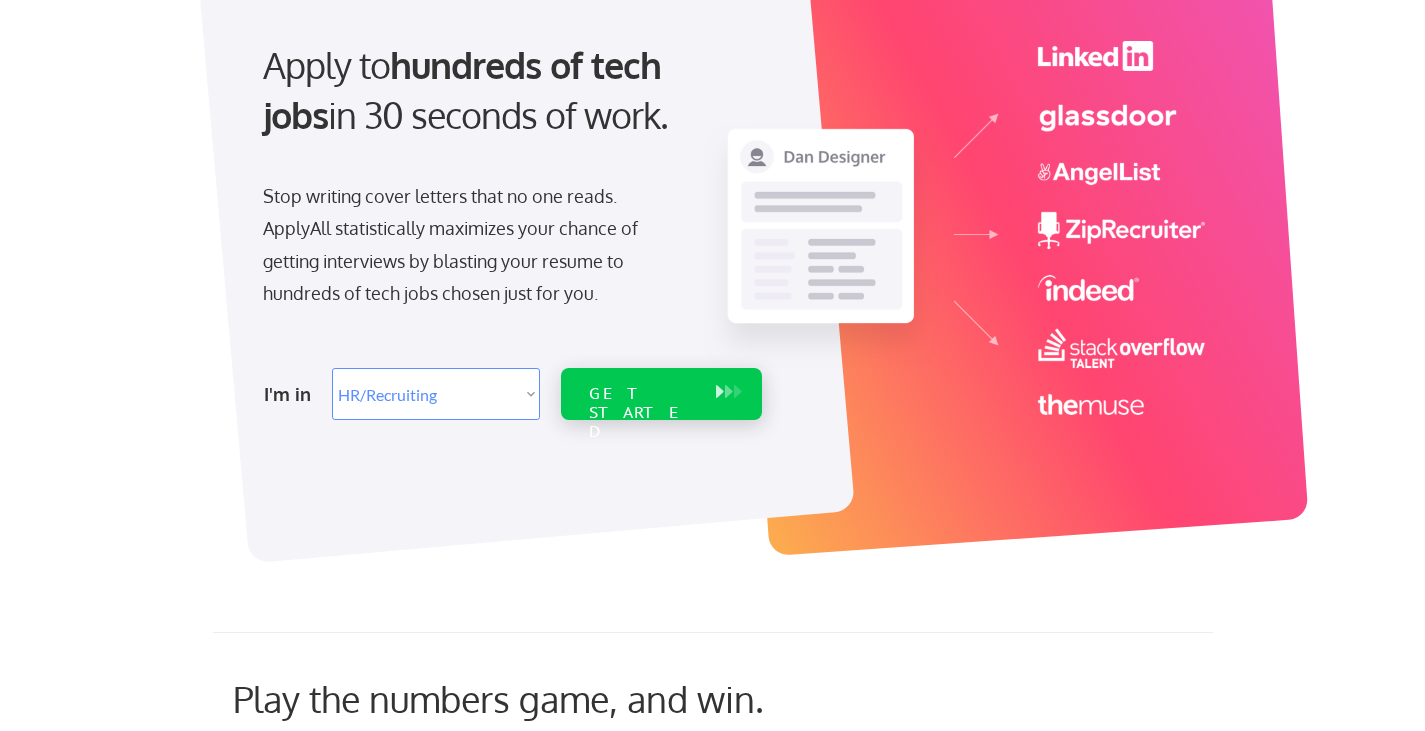 click on "GET STARTED" at bounding box center (642, 413) 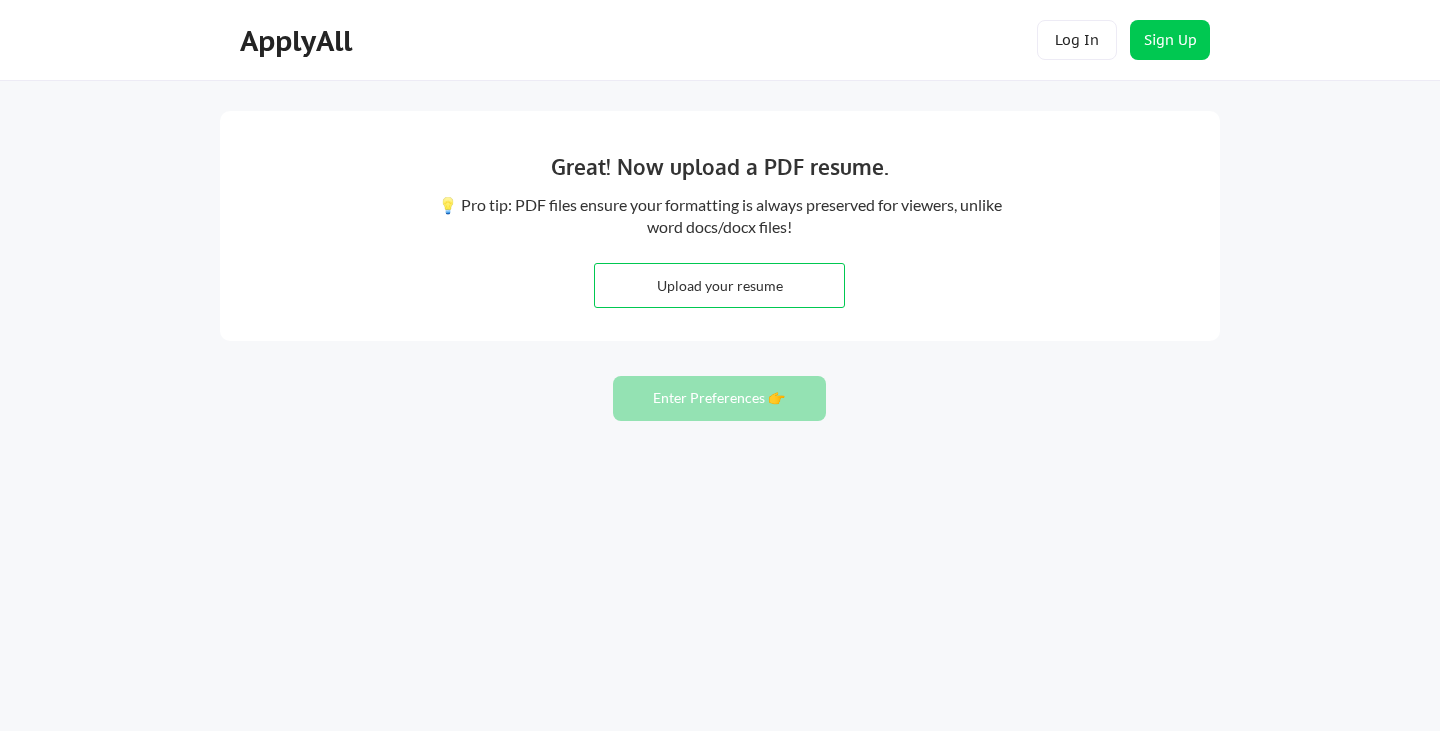 scroll, scrollTop: 0, scrollLeft: 0, axis: both 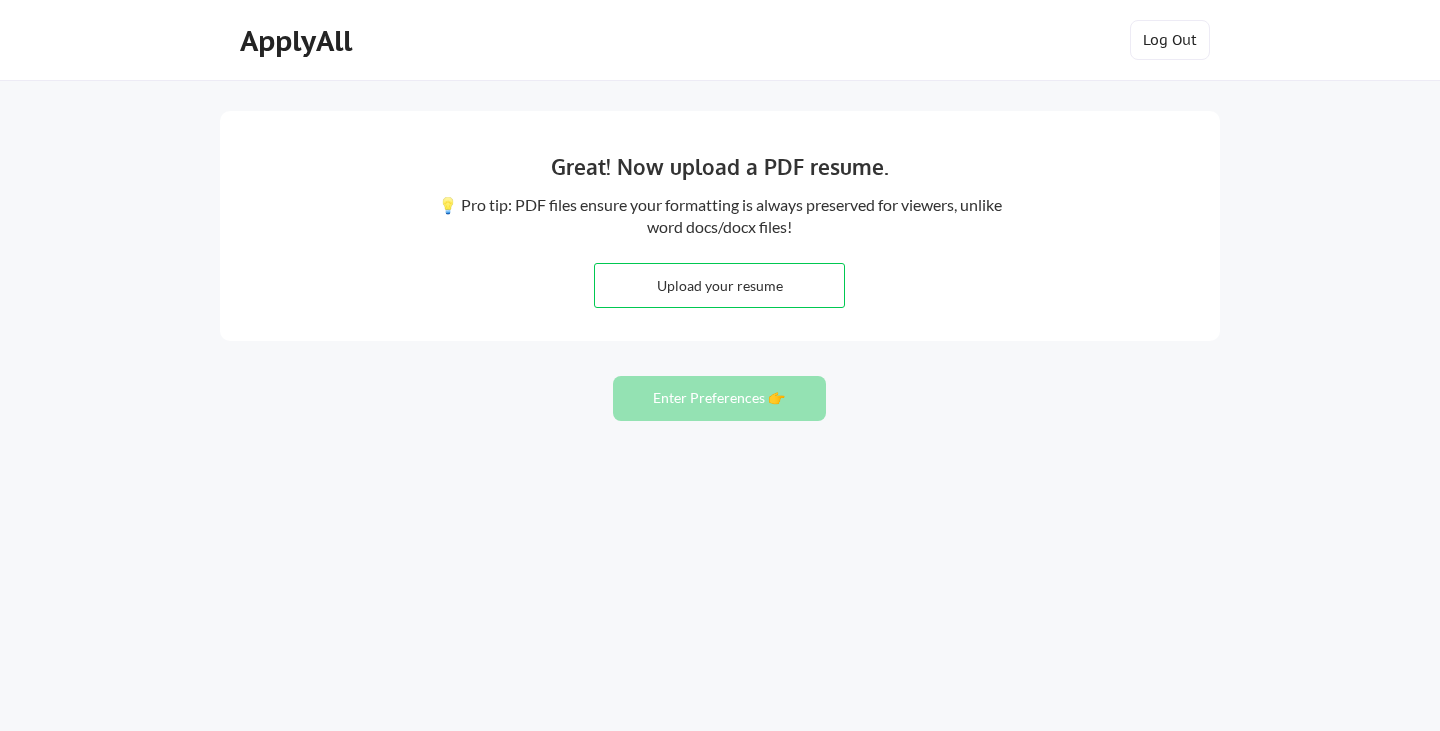 click at bounding box center [719, 285] 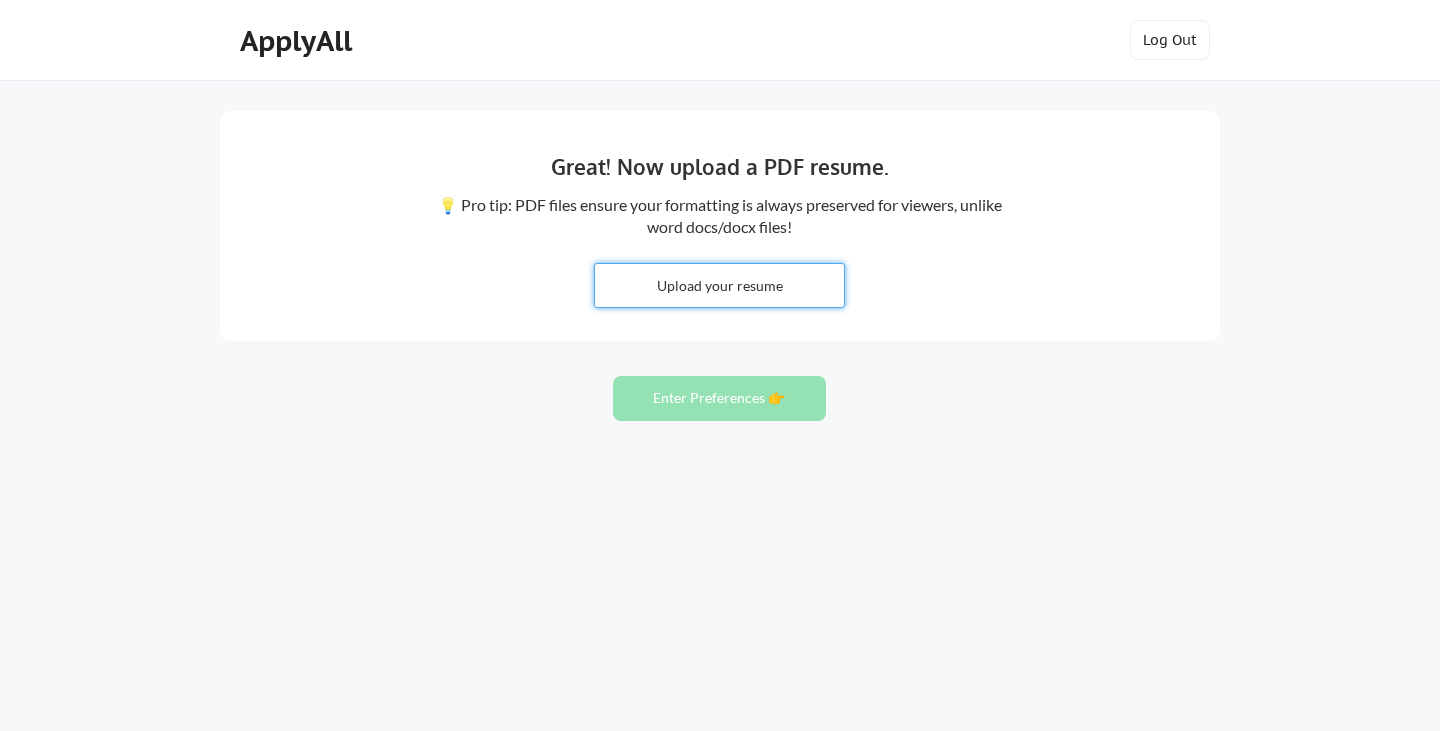 click at bounding box center (719, 285) 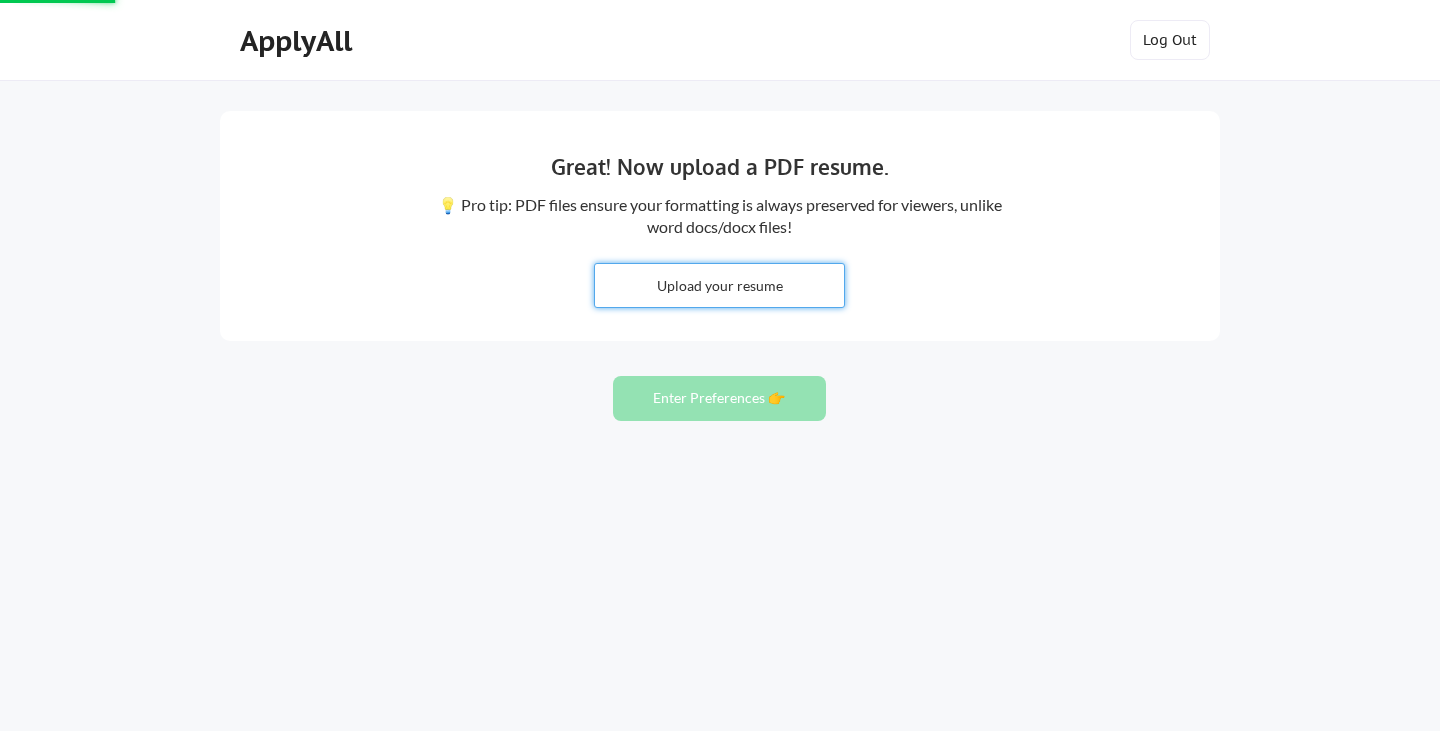 type 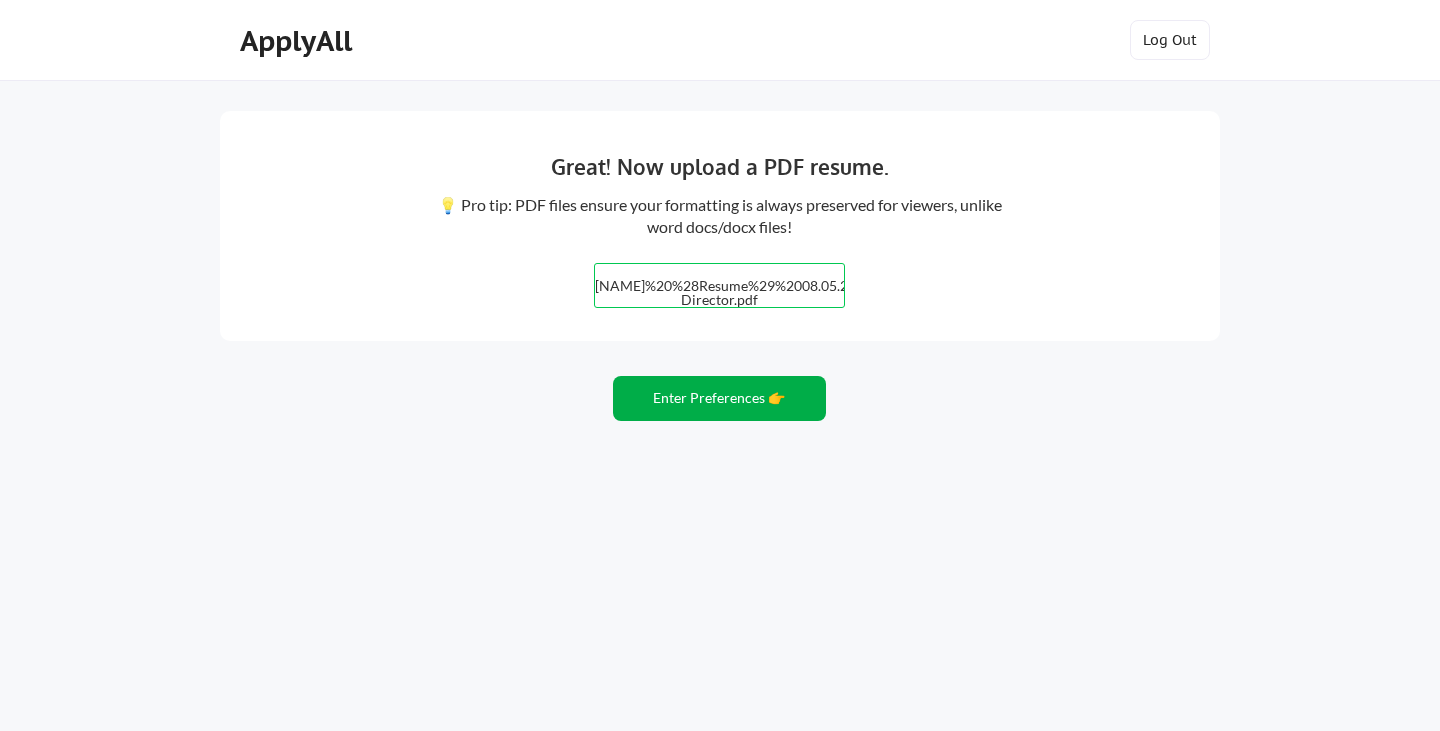 click on "Enter Preferences  👉" at bounding box center (719, 398) 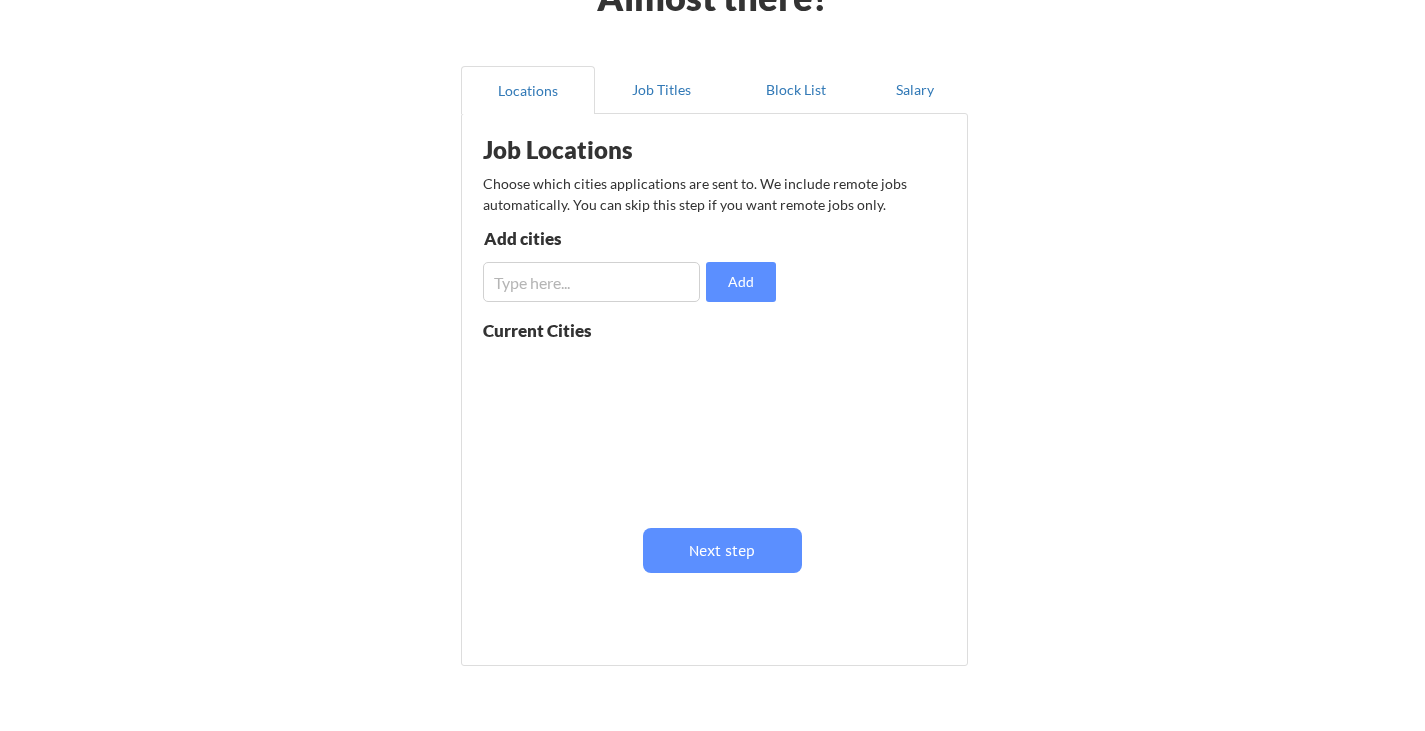 scroll, scrollTop: 132, scrollLeft: 0, axis: vertical 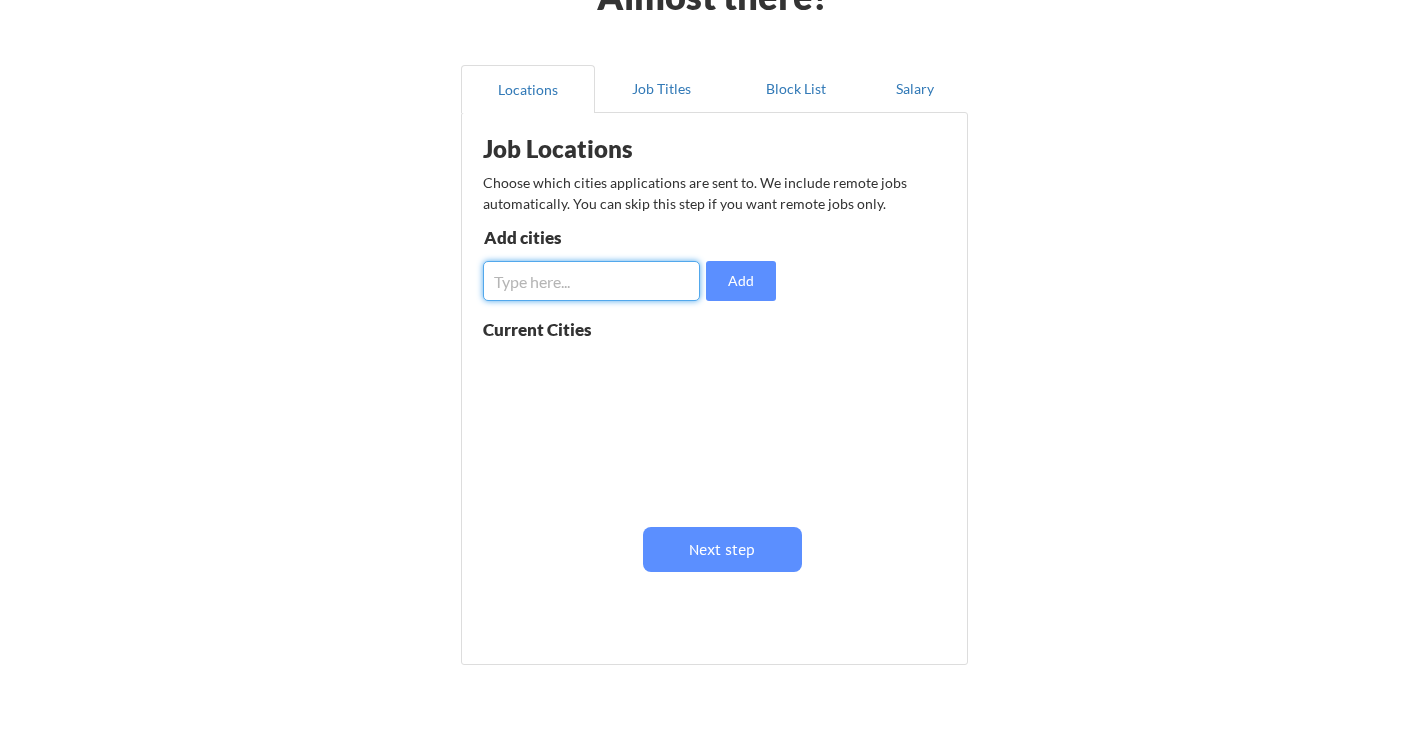 click at bounding box center [591, 281] 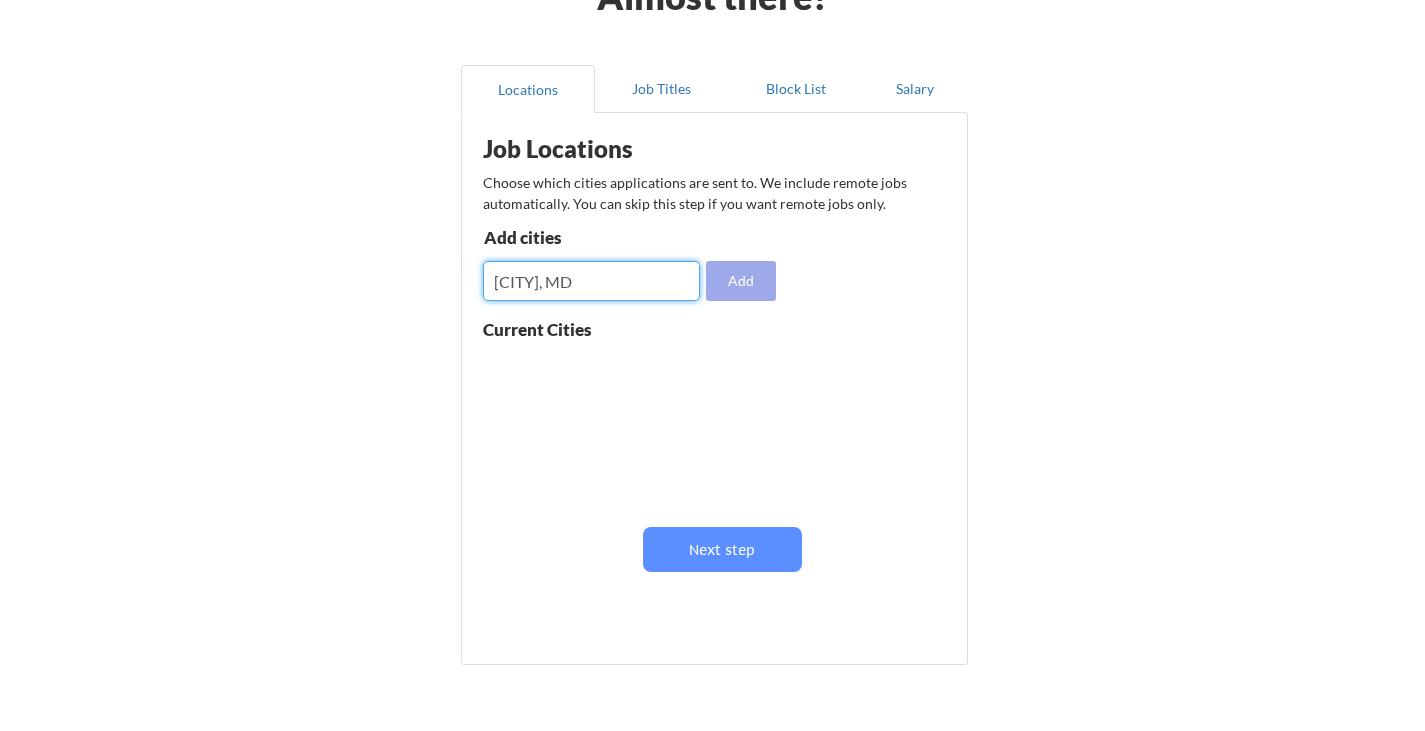 type on "[CITY], MD" 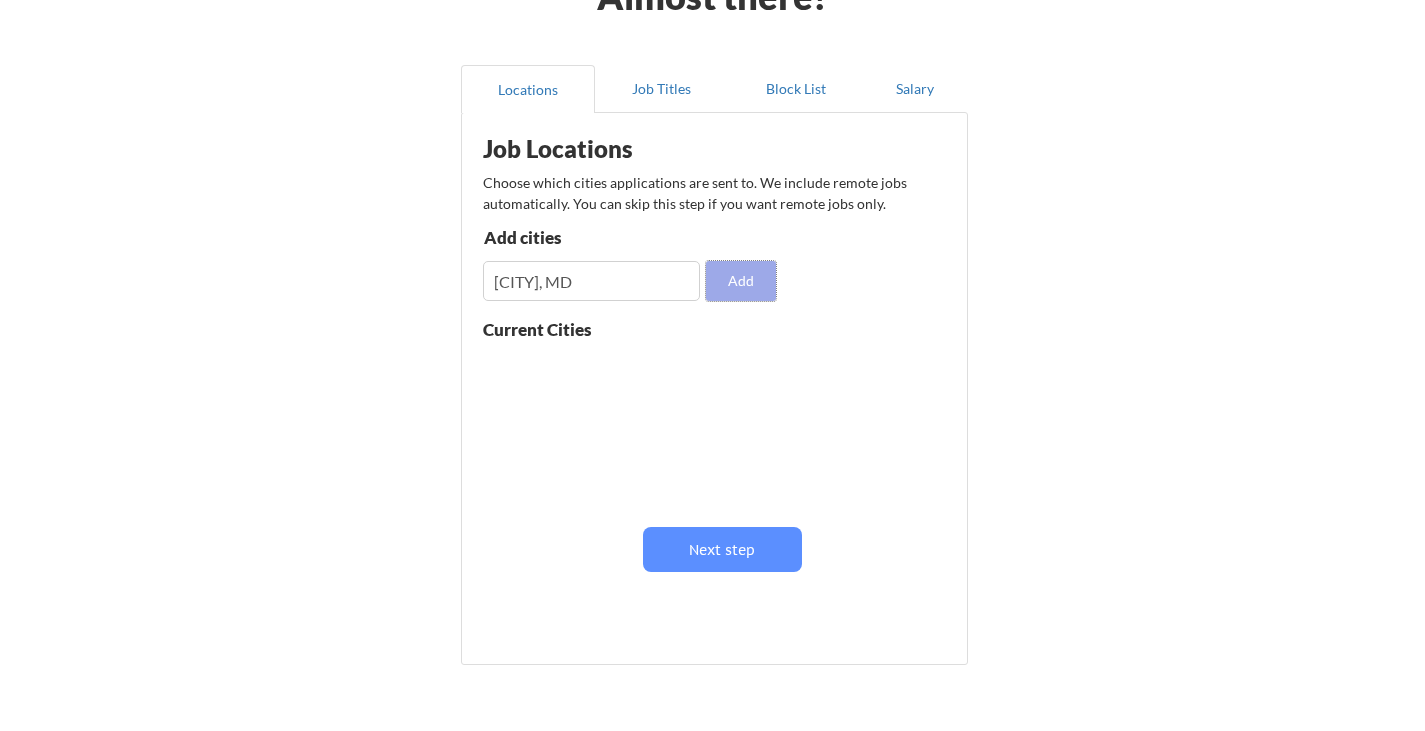 click on "Add" at bounding box center [741, 281] 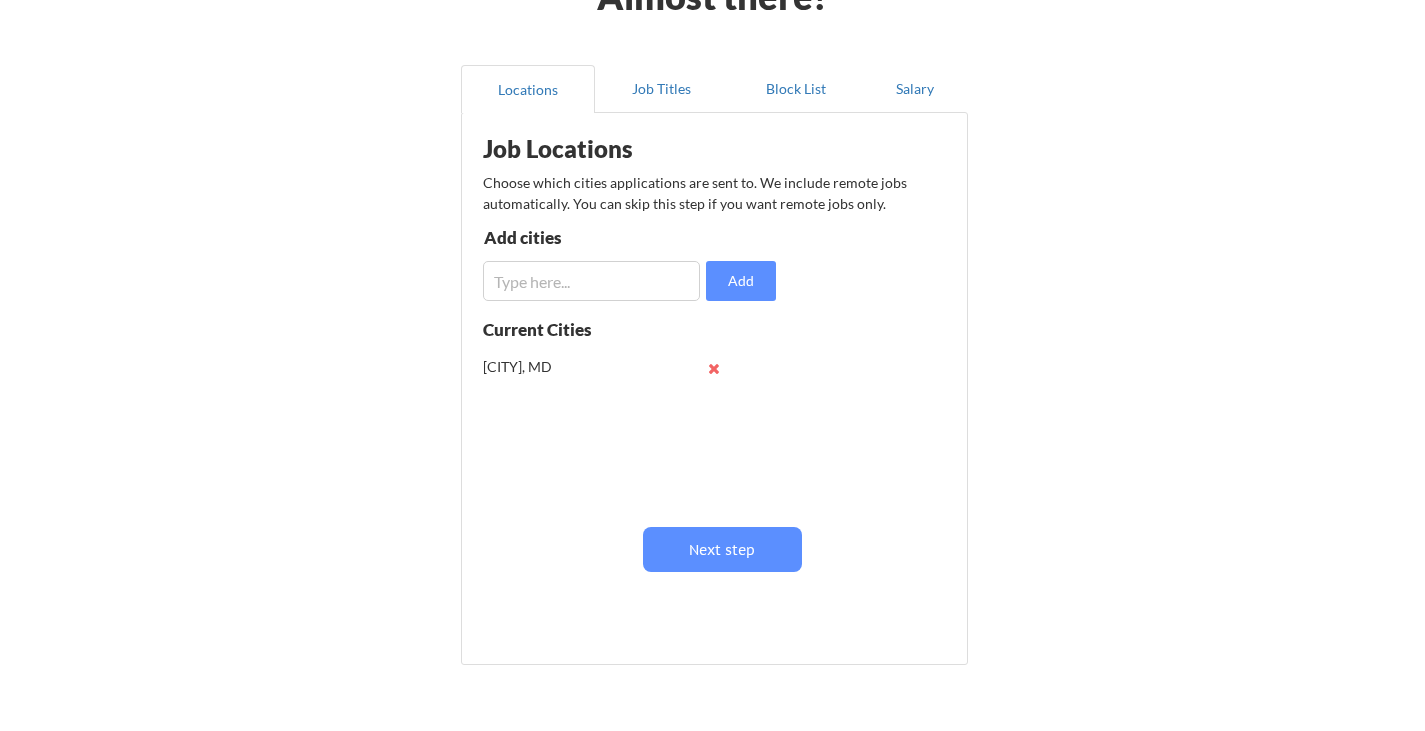 click at bounding box center [591, 281] 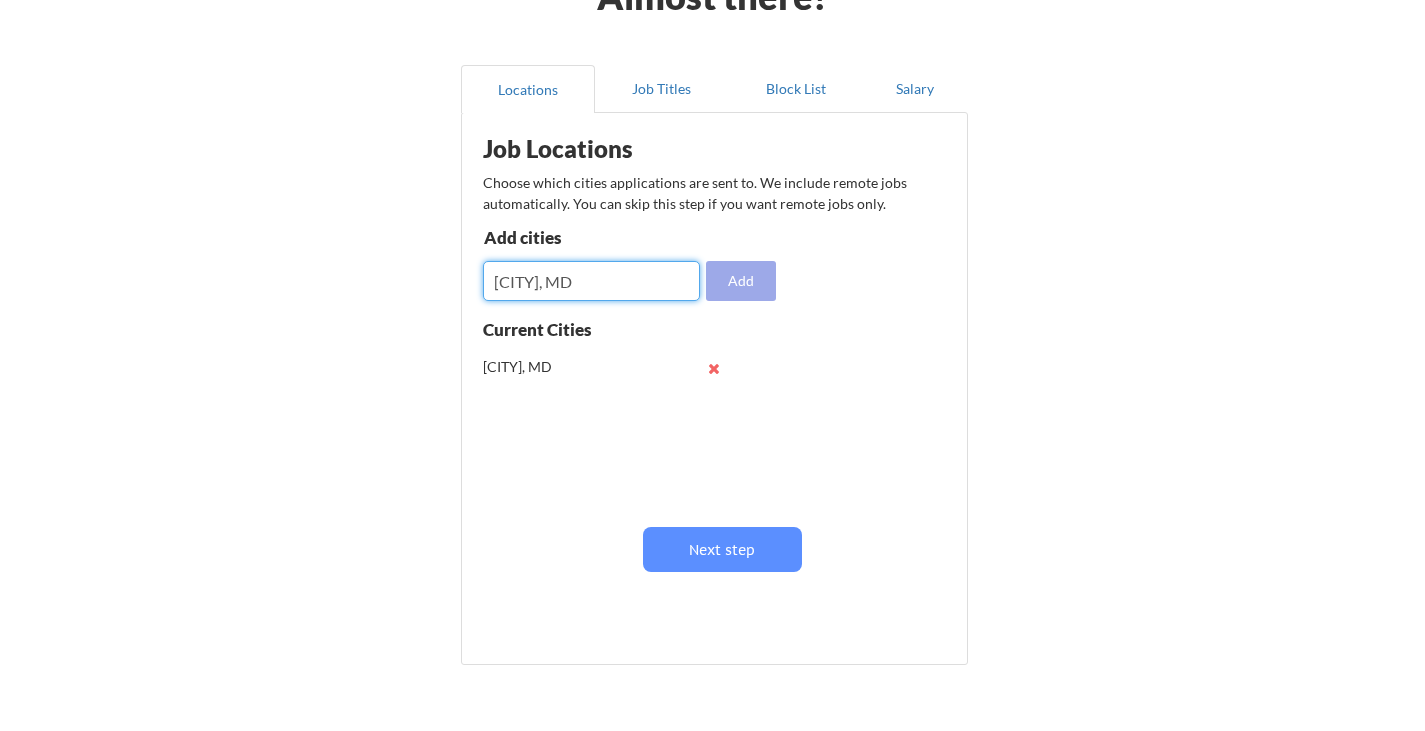 type on "[CITY], MD" 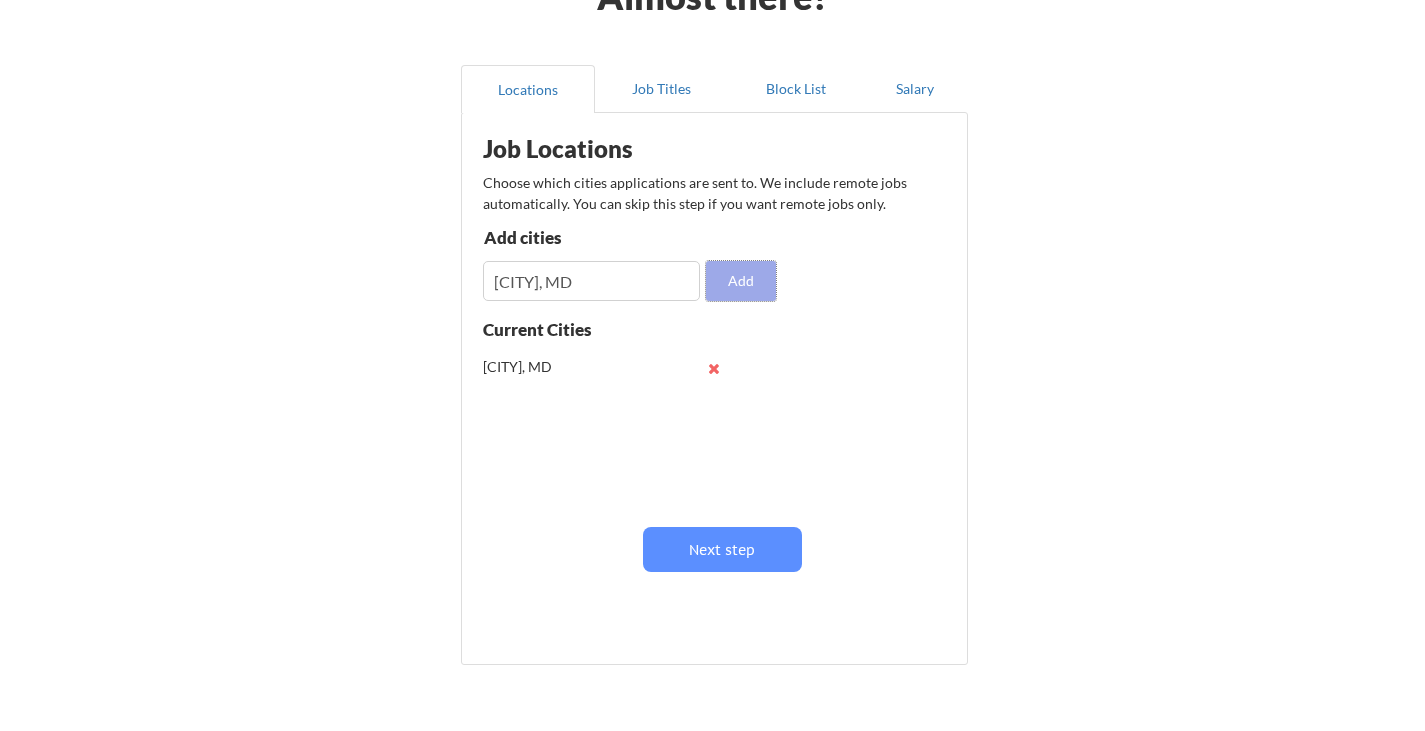 click on "Add" at bounding box center (741, 281) 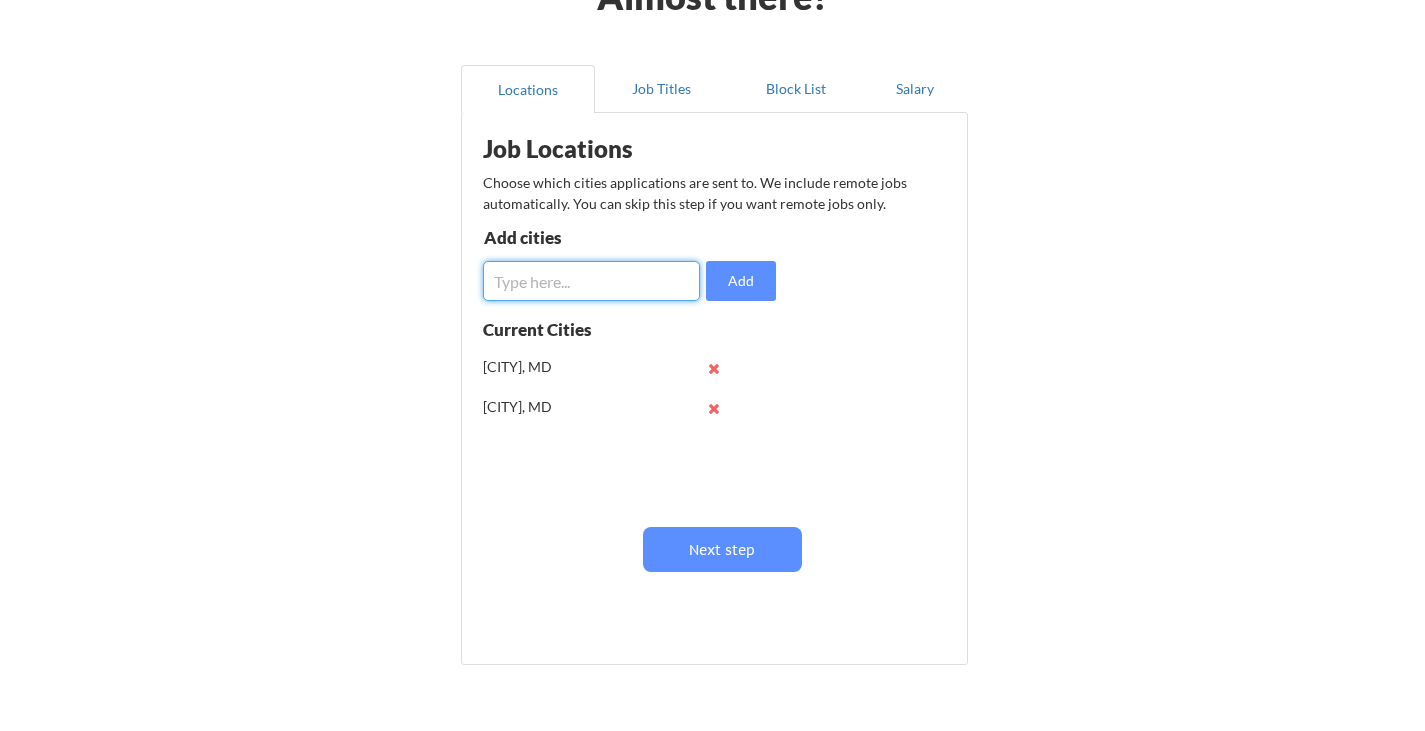 click at bounding box center (591, 281) 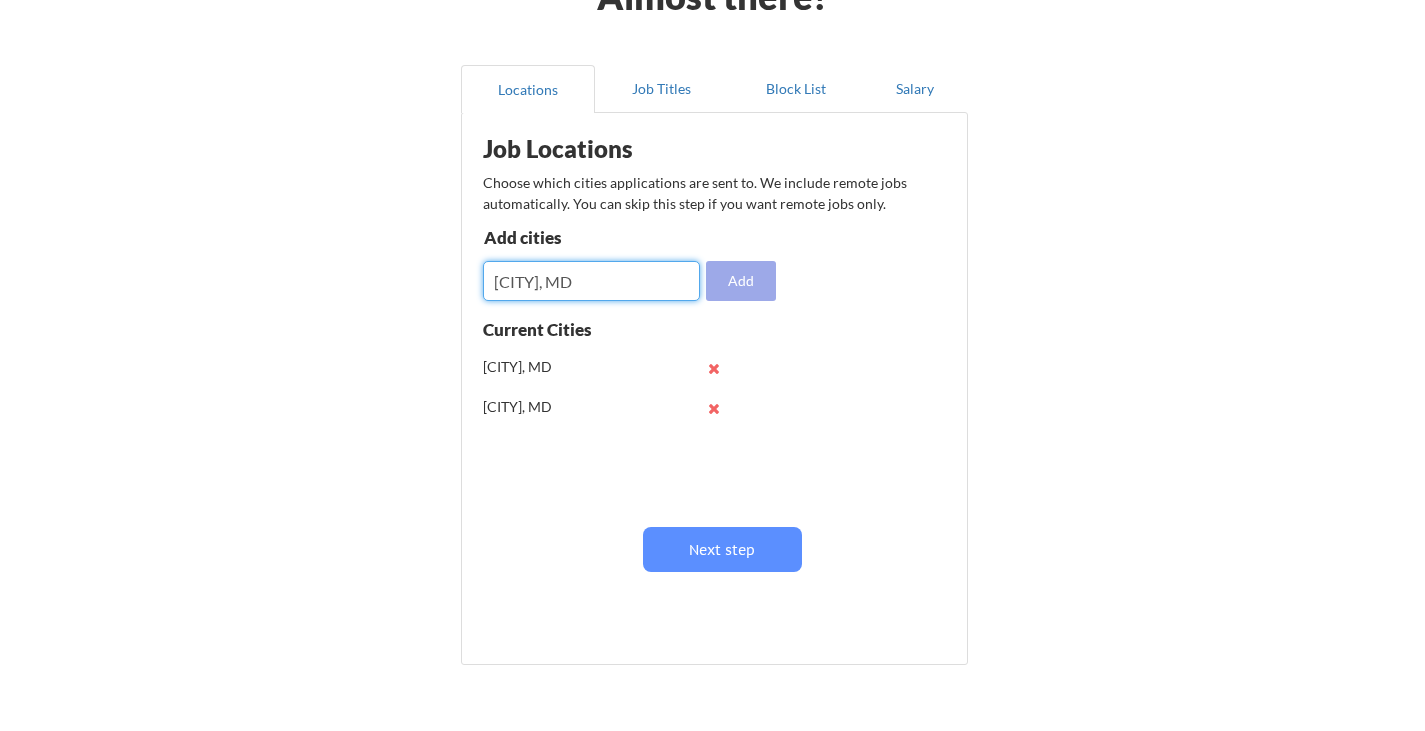 type on "[CITY], MD" 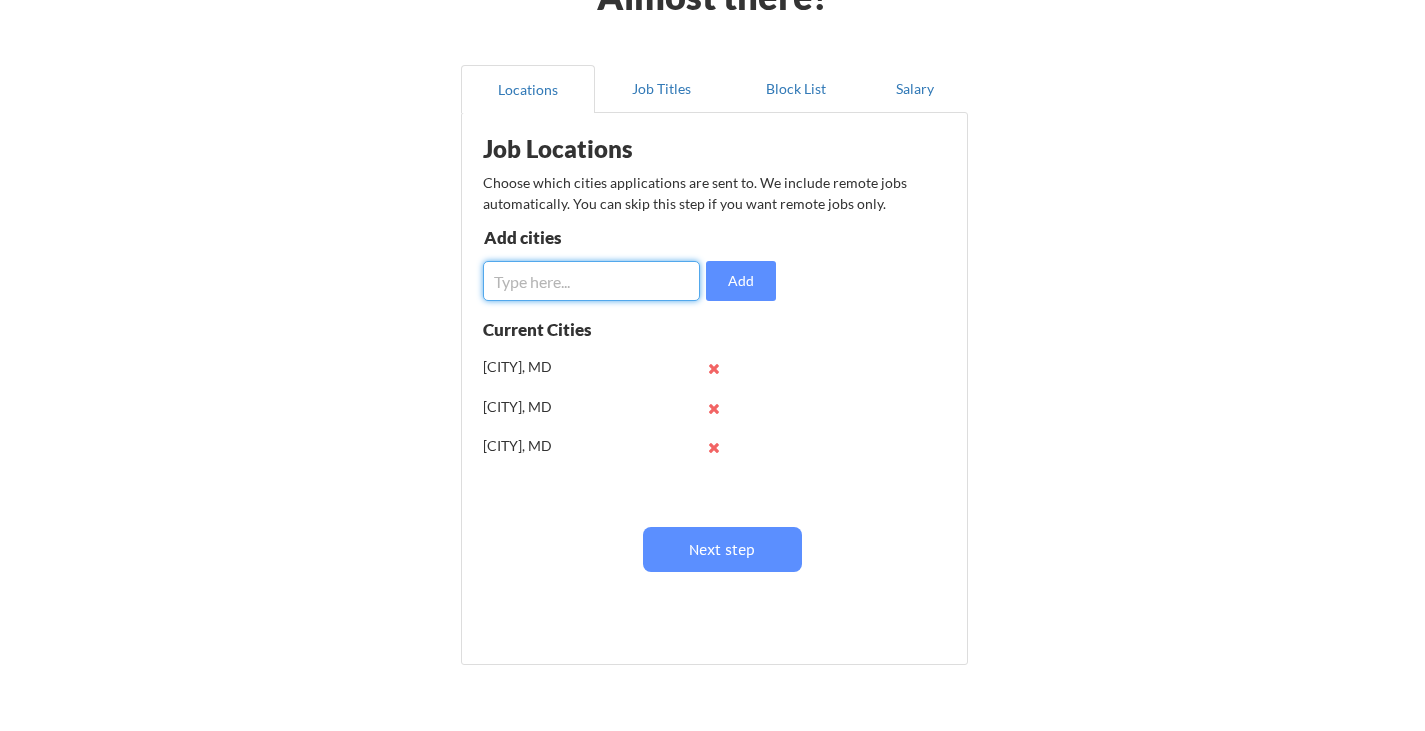 click at bounding box center [591, 281] 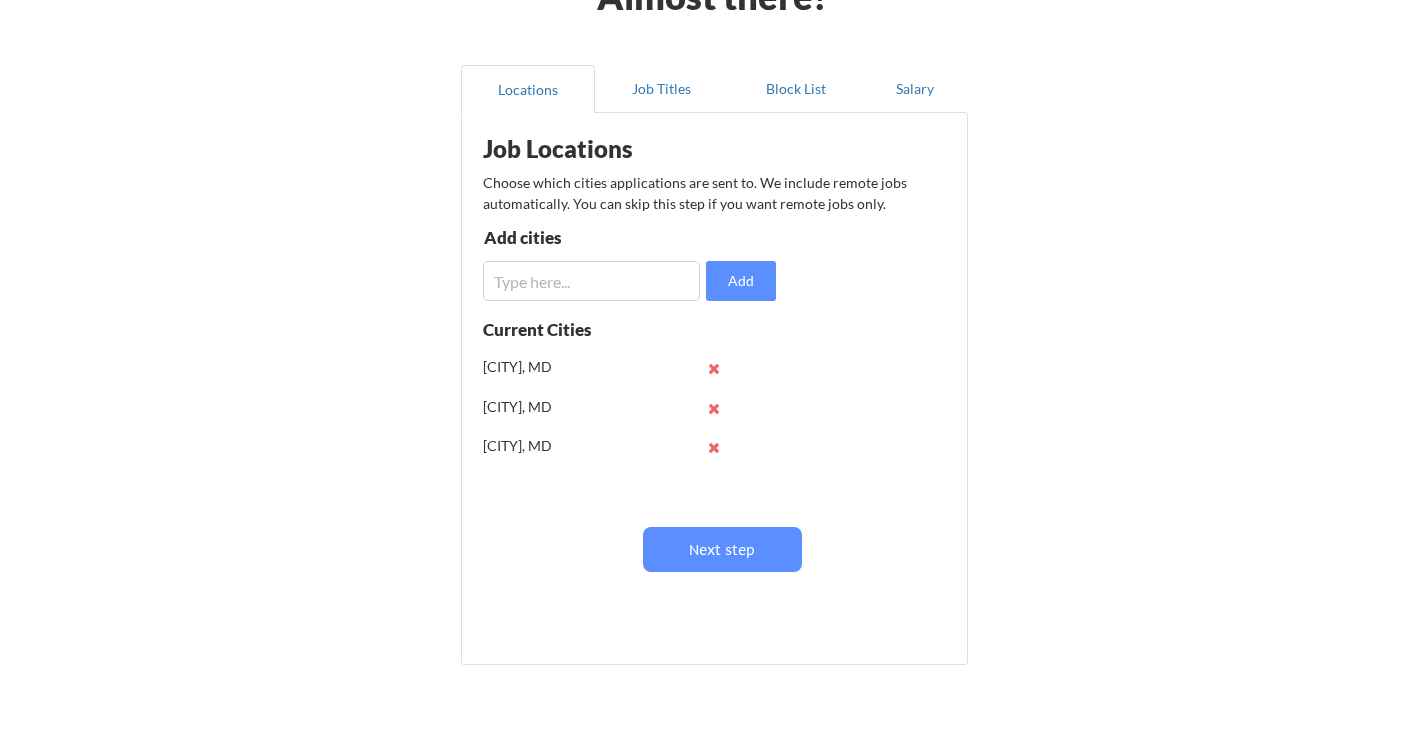 click on "Job Locations Choose which cities applications are sent to. We include remote jobs automatically. You can skip this step if you want remote jobs only. Add cities Add Current Cities [CITY], [STATE] [CITY], [STATE] [CITY], [STATE] Next step" at bounding box center [718, 381] 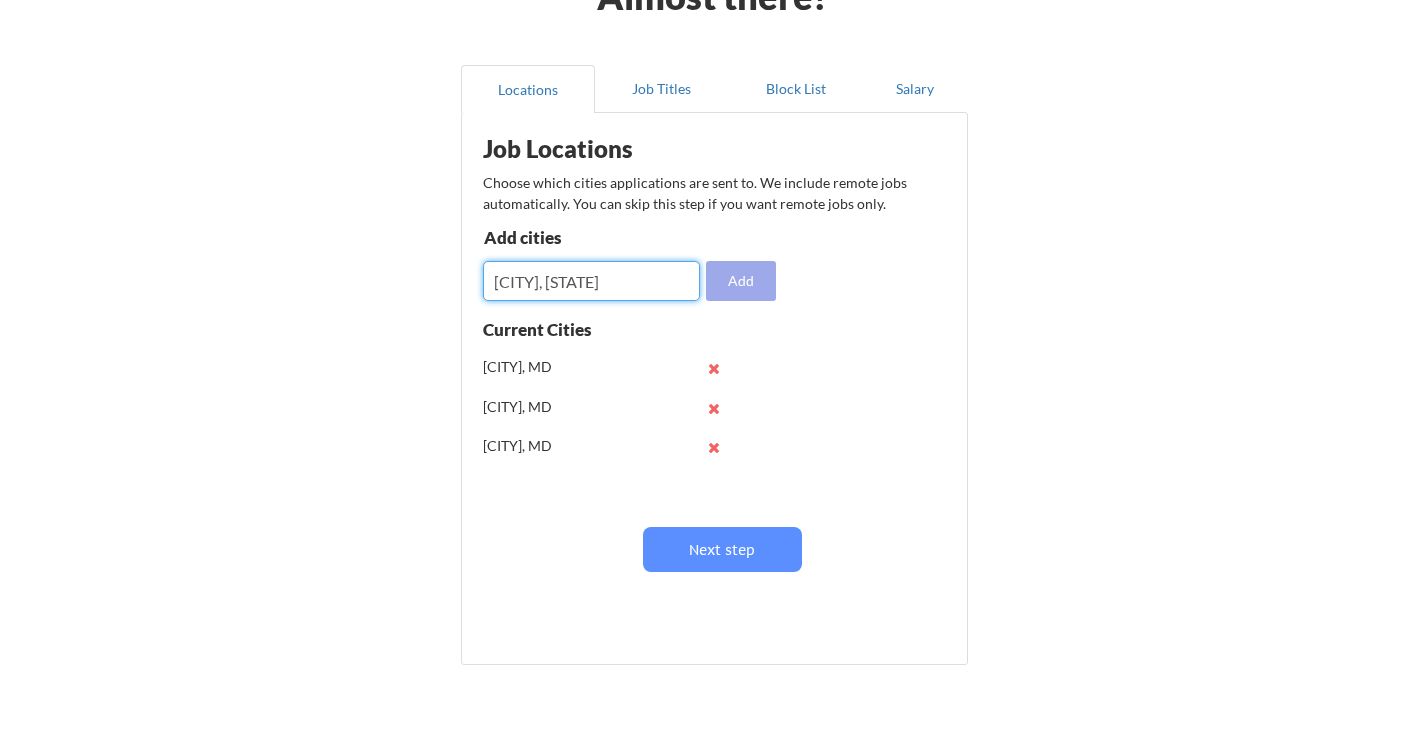 type on "[CITY], [STATE]" 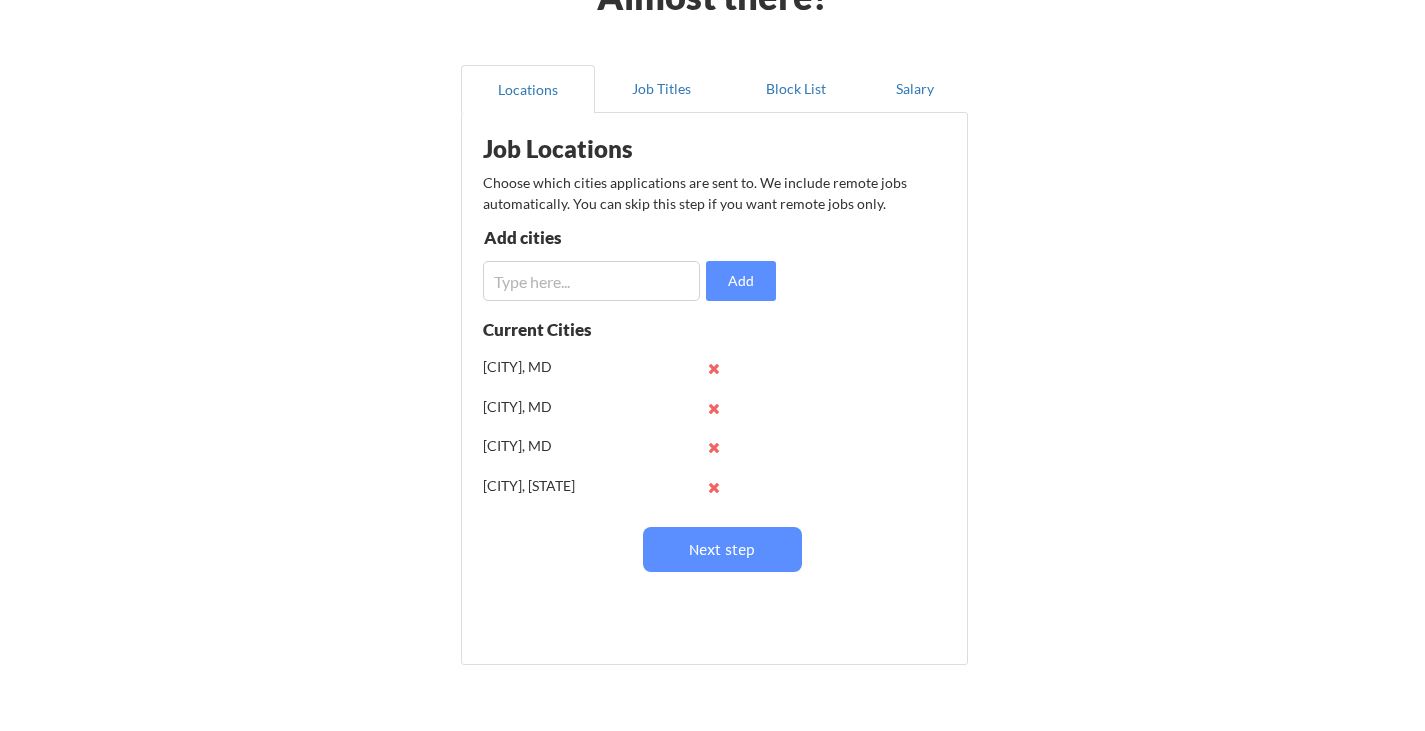 click at bounding box center (591, 281) 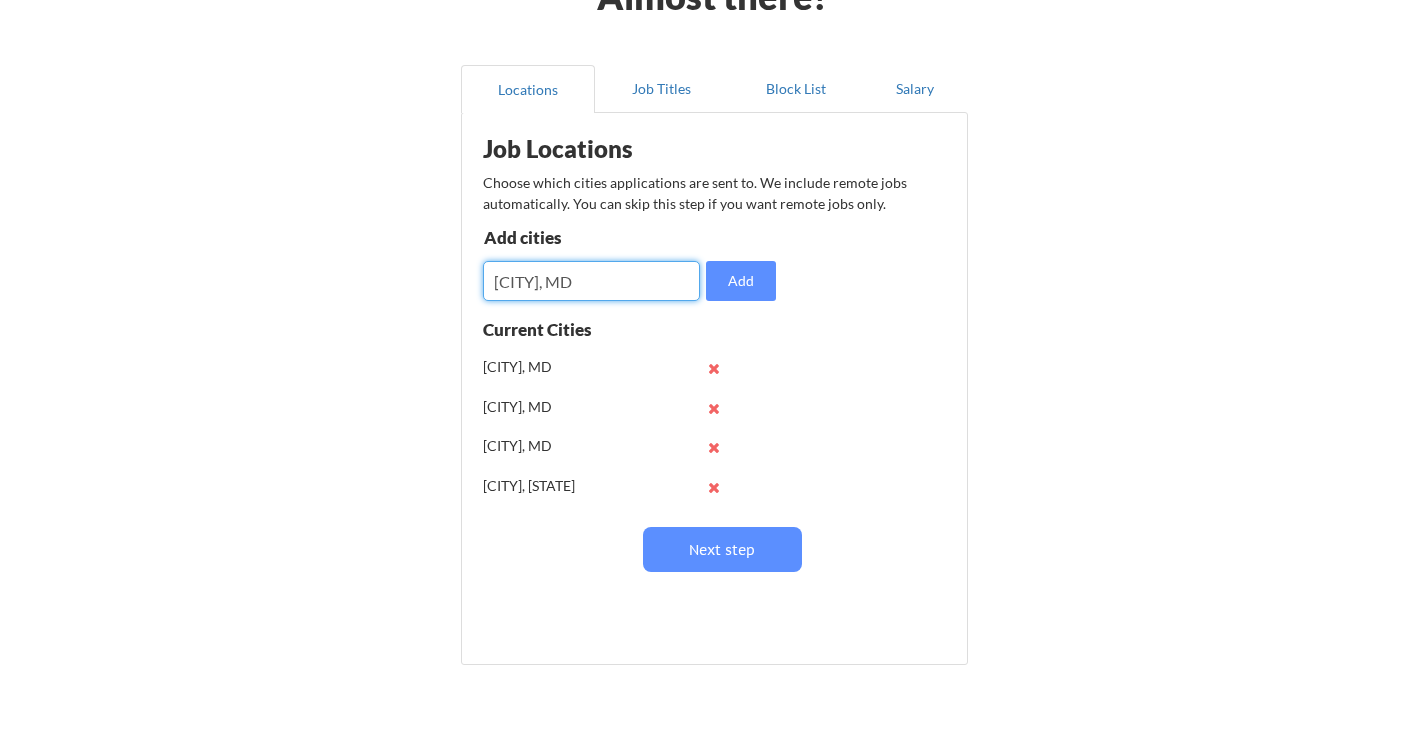 type on "[CITY], MD" 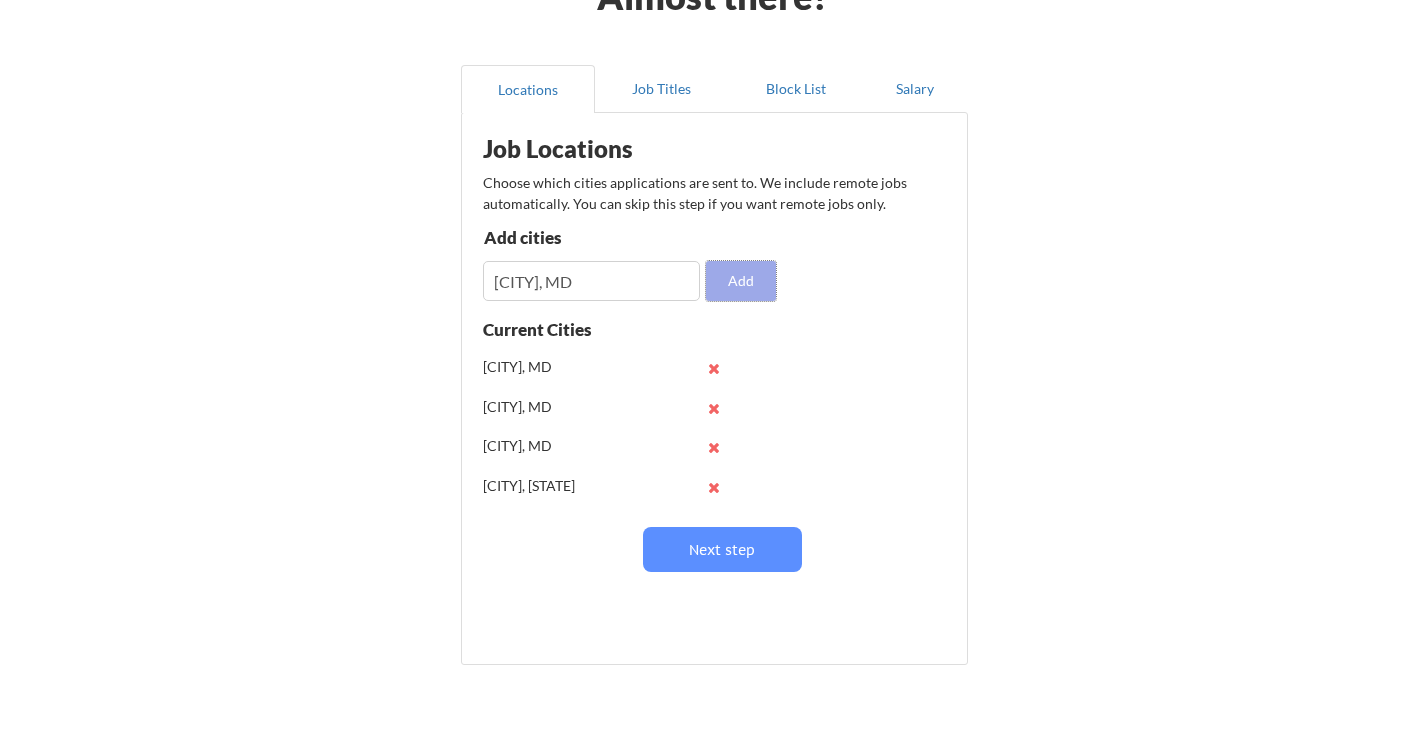 click on "Add" at bounding box center [741, 281] 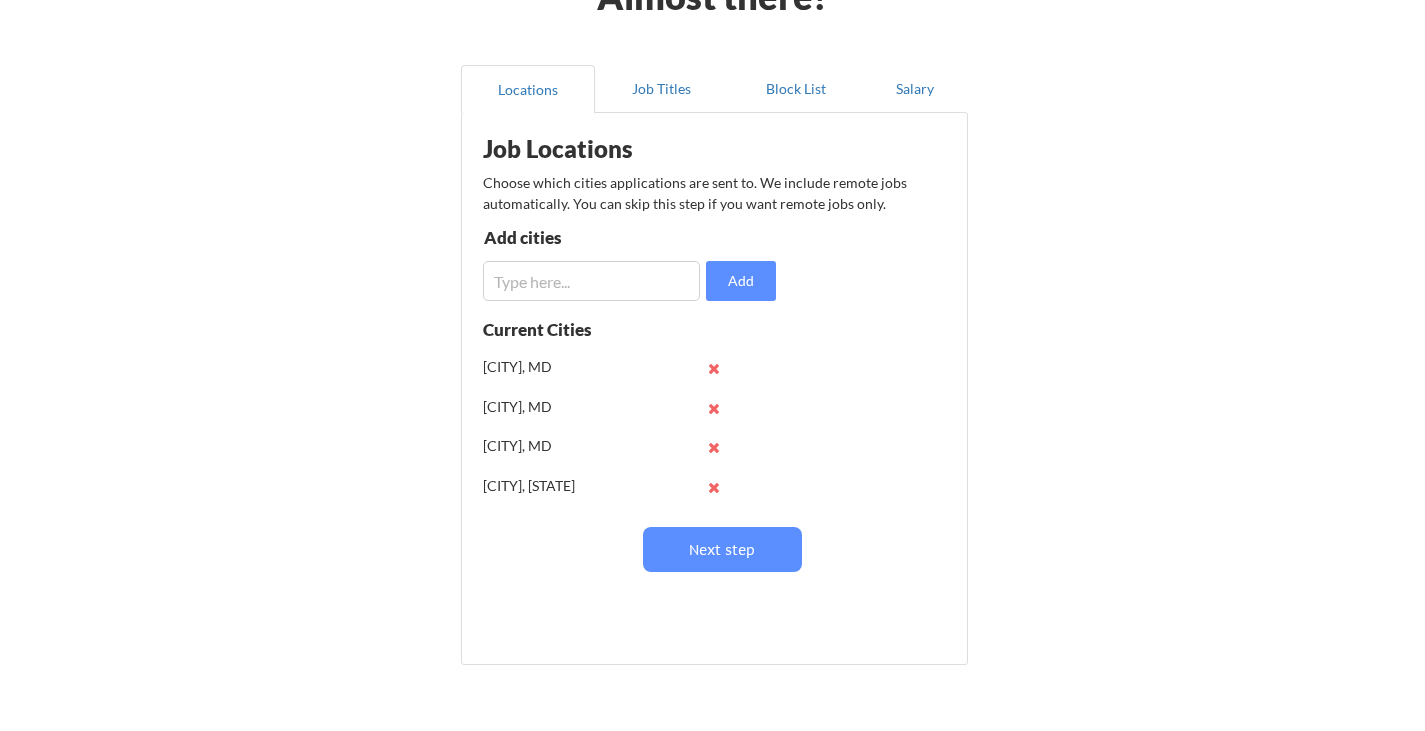 click at bounding box center (591, 281) 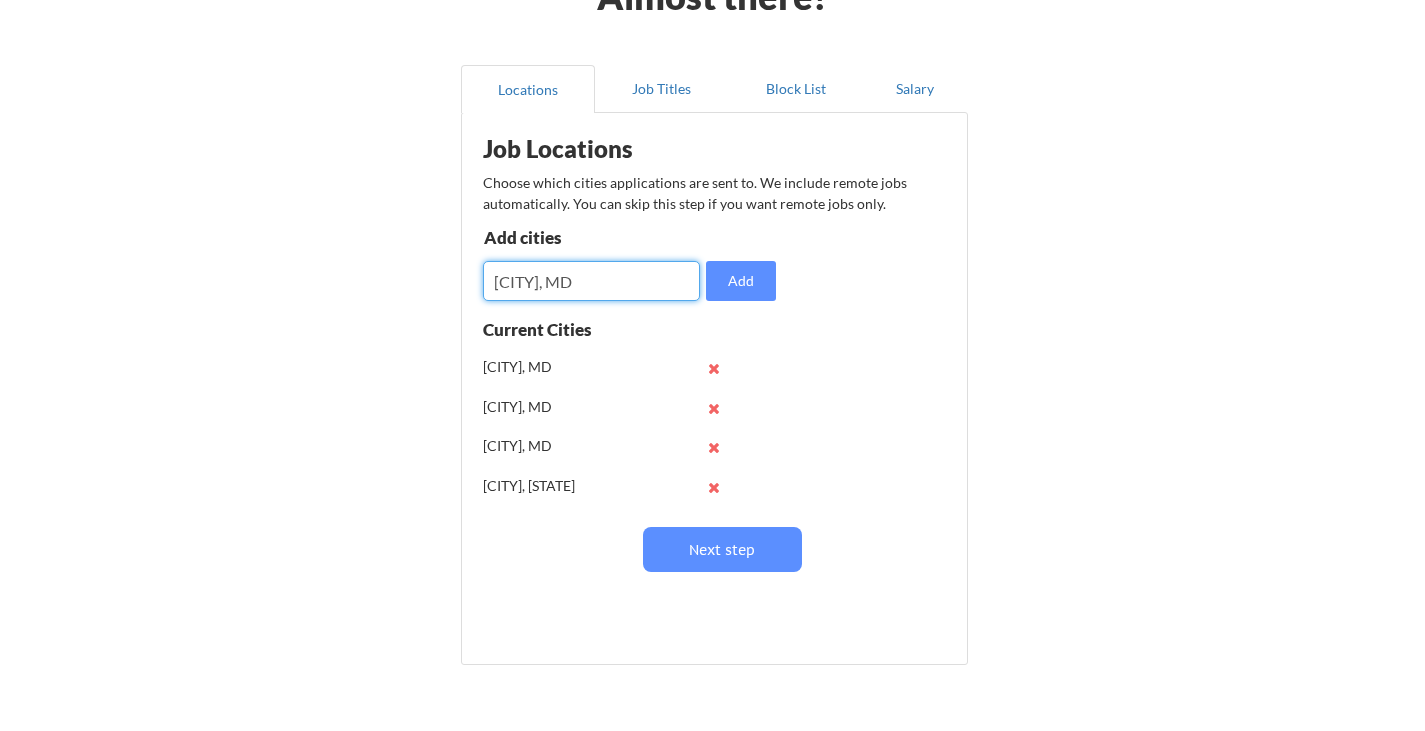 type on "[CITY], MD" 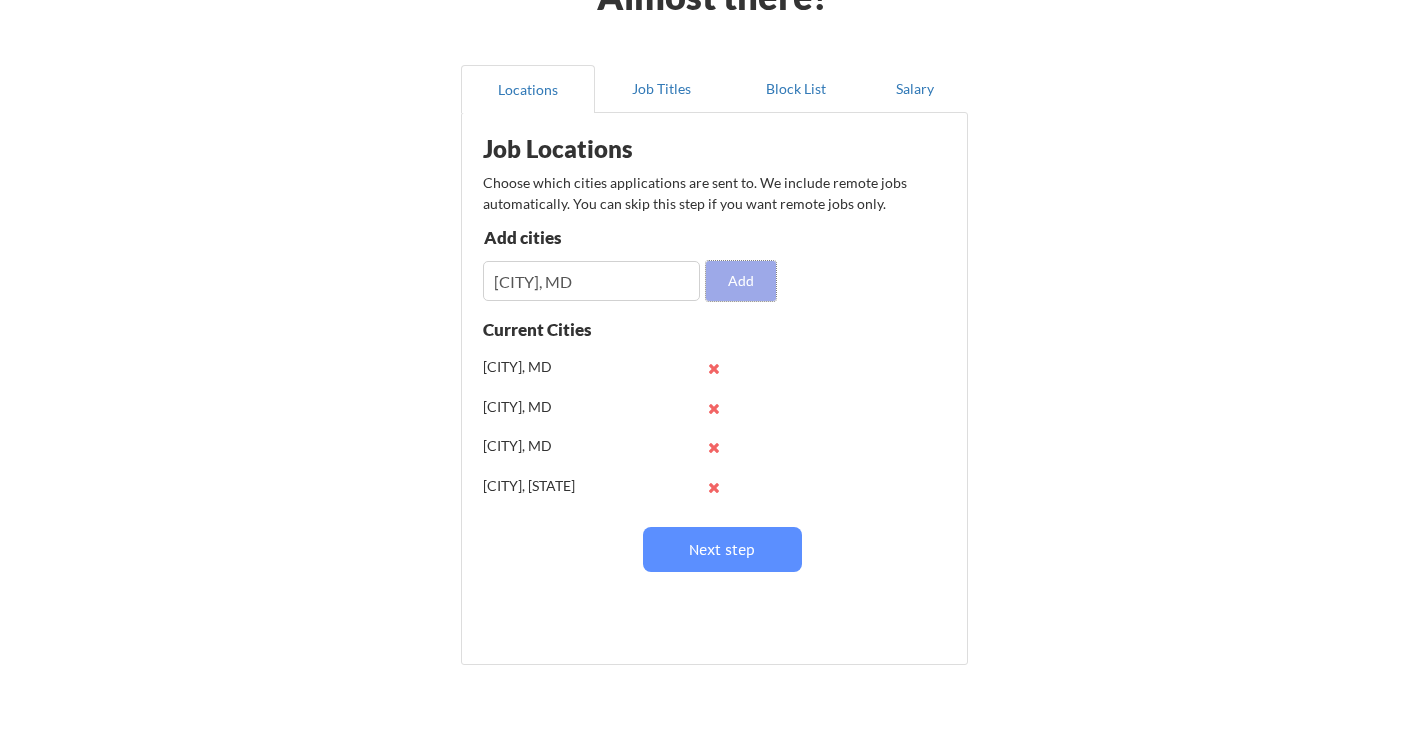 click on "Add" at bounding box center [741, 281] 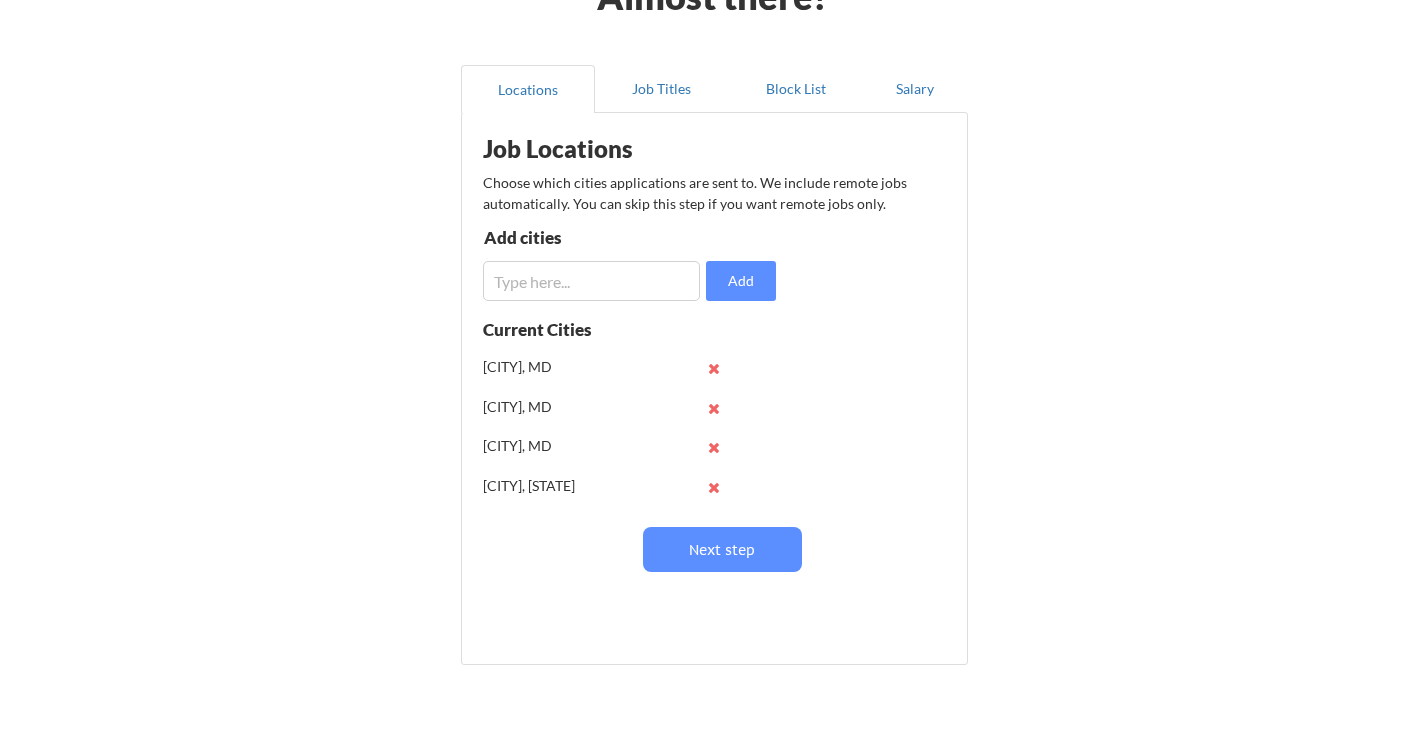 click at bounding box center [591, 281] 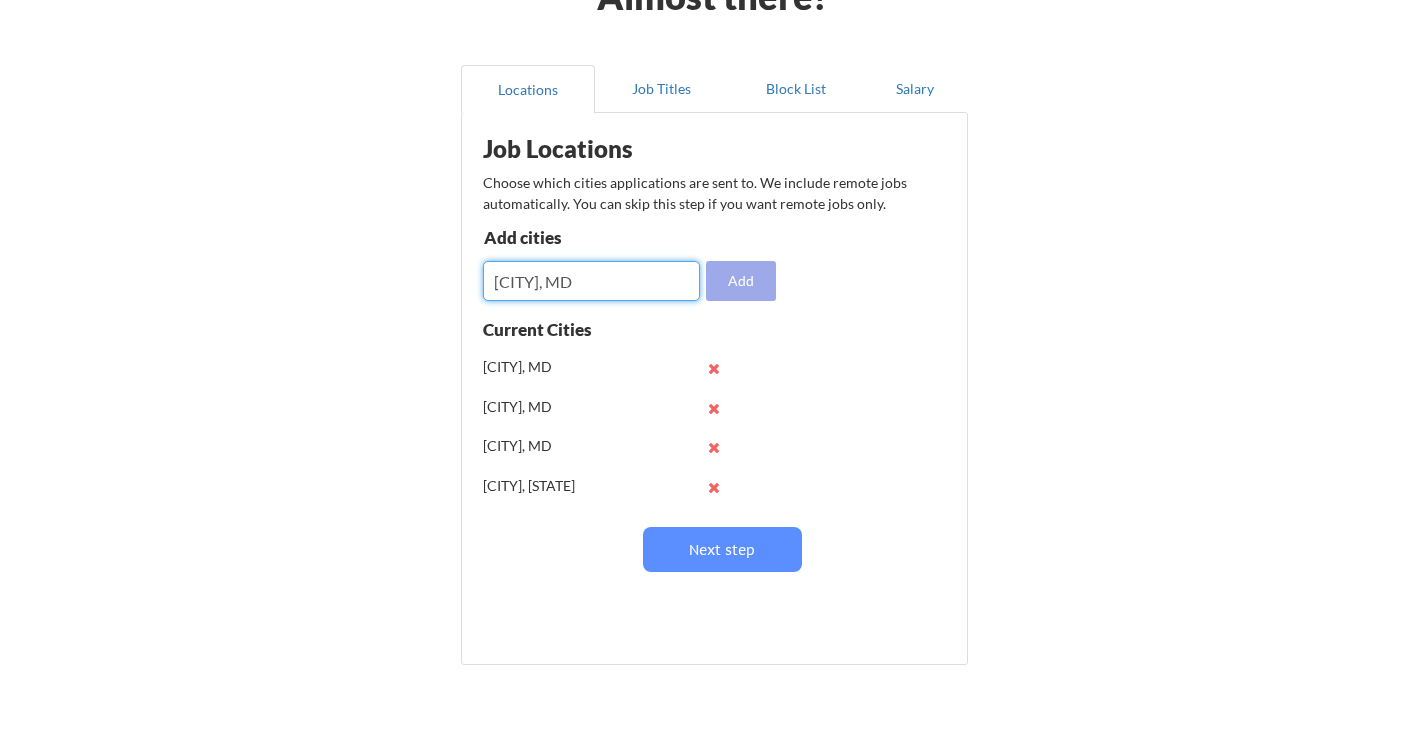 type on "[CITY], MD" 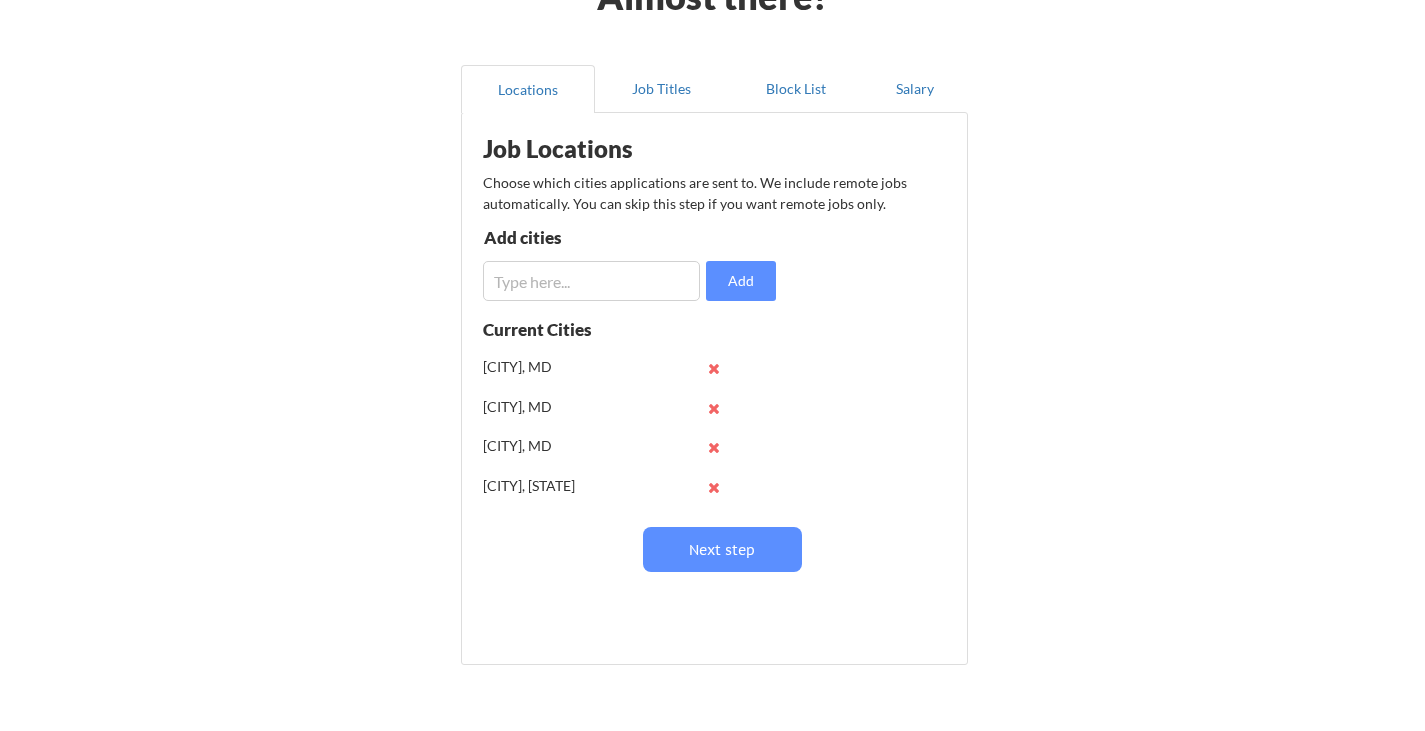 click at bounding box center (591, 281) 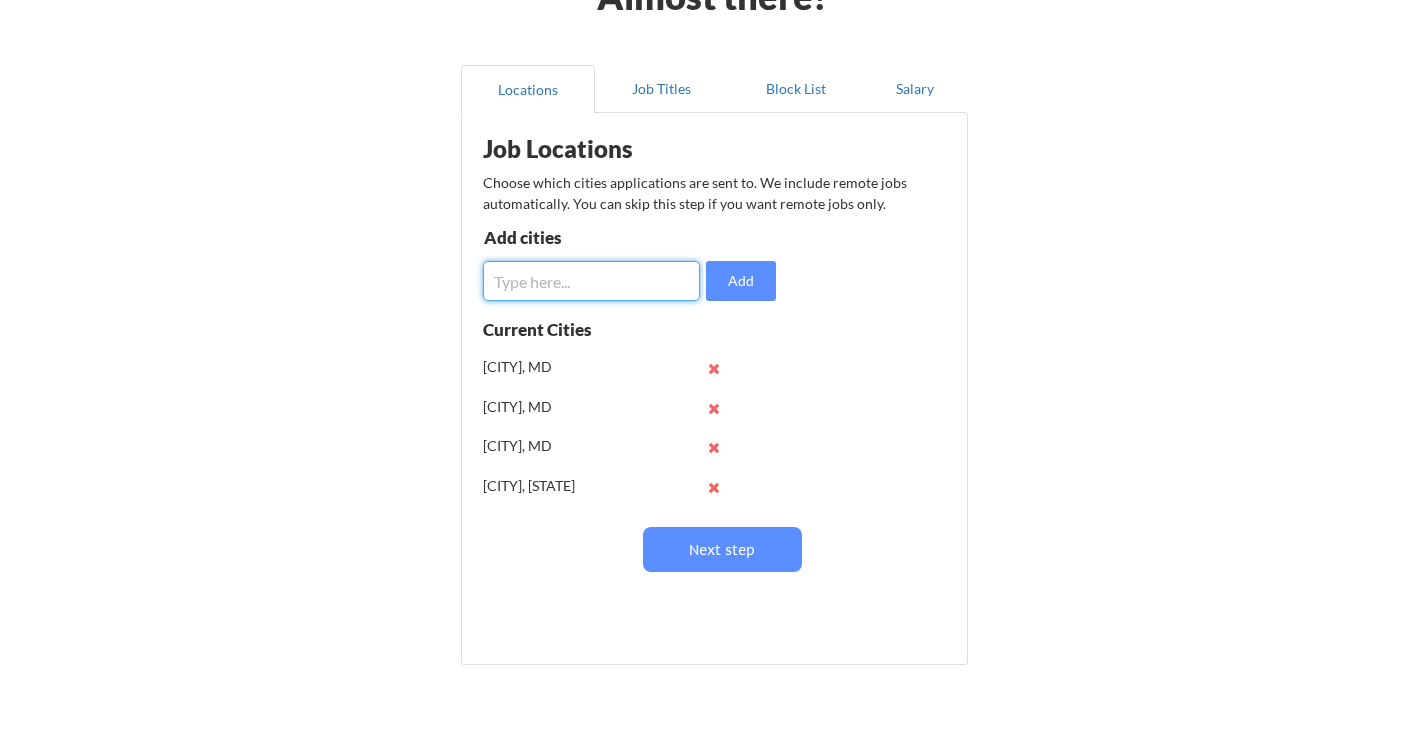 click at bounding box center [591, 281] 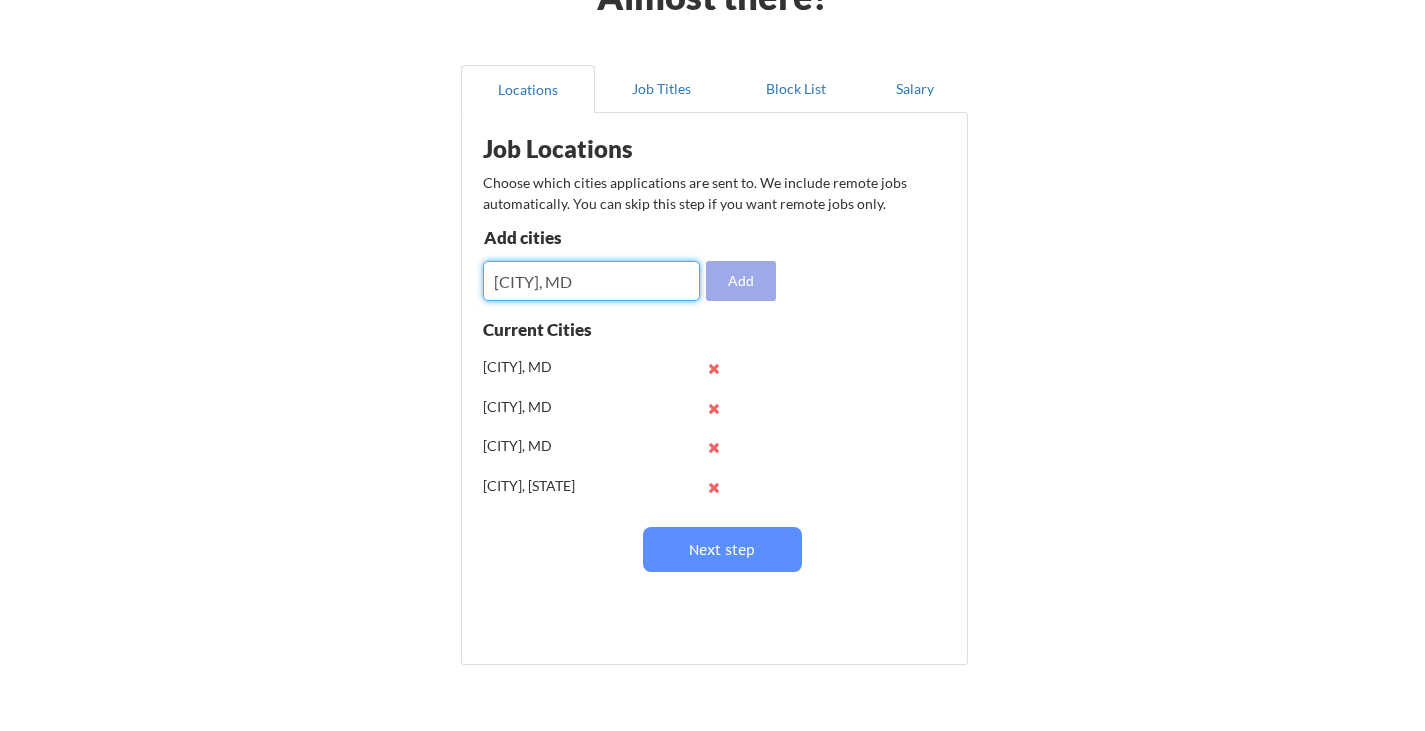 type on "[CITY], MD" 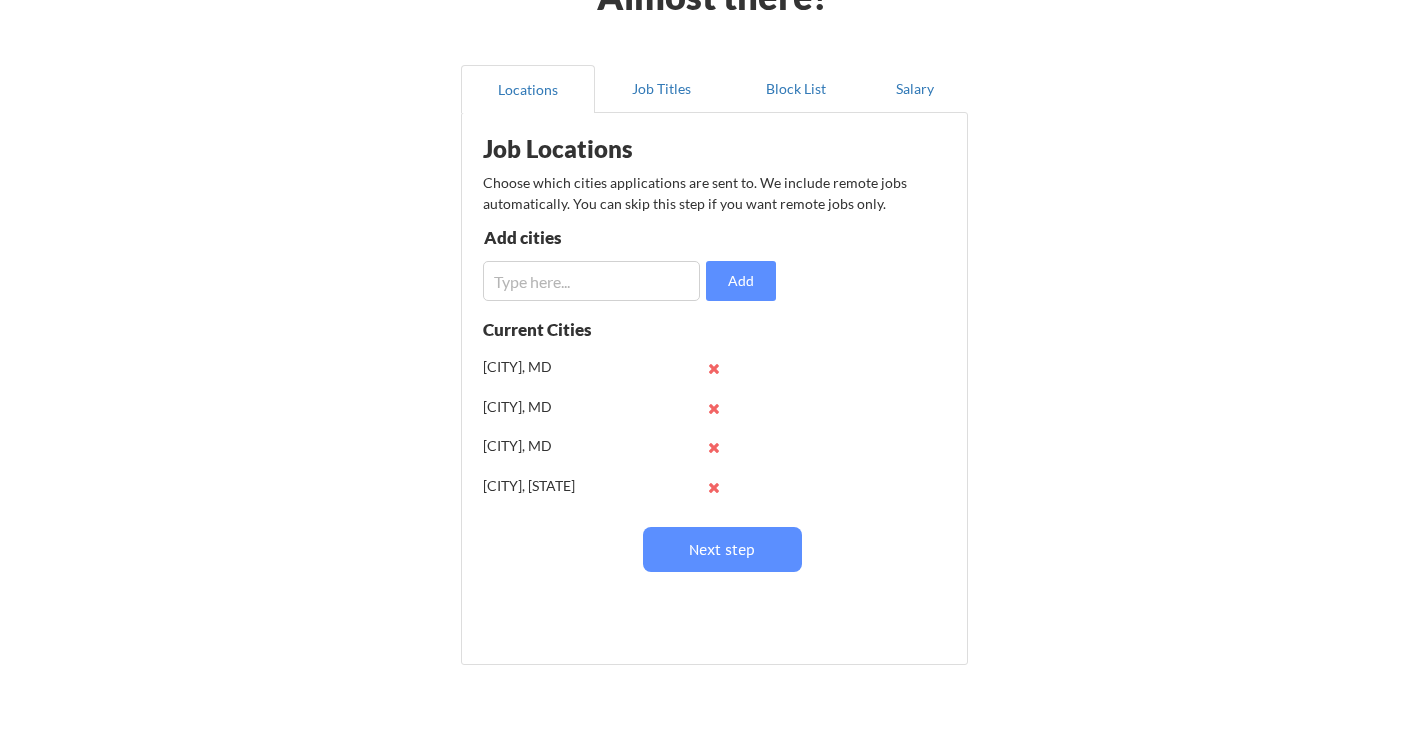 click at bounding box center [591, 281] 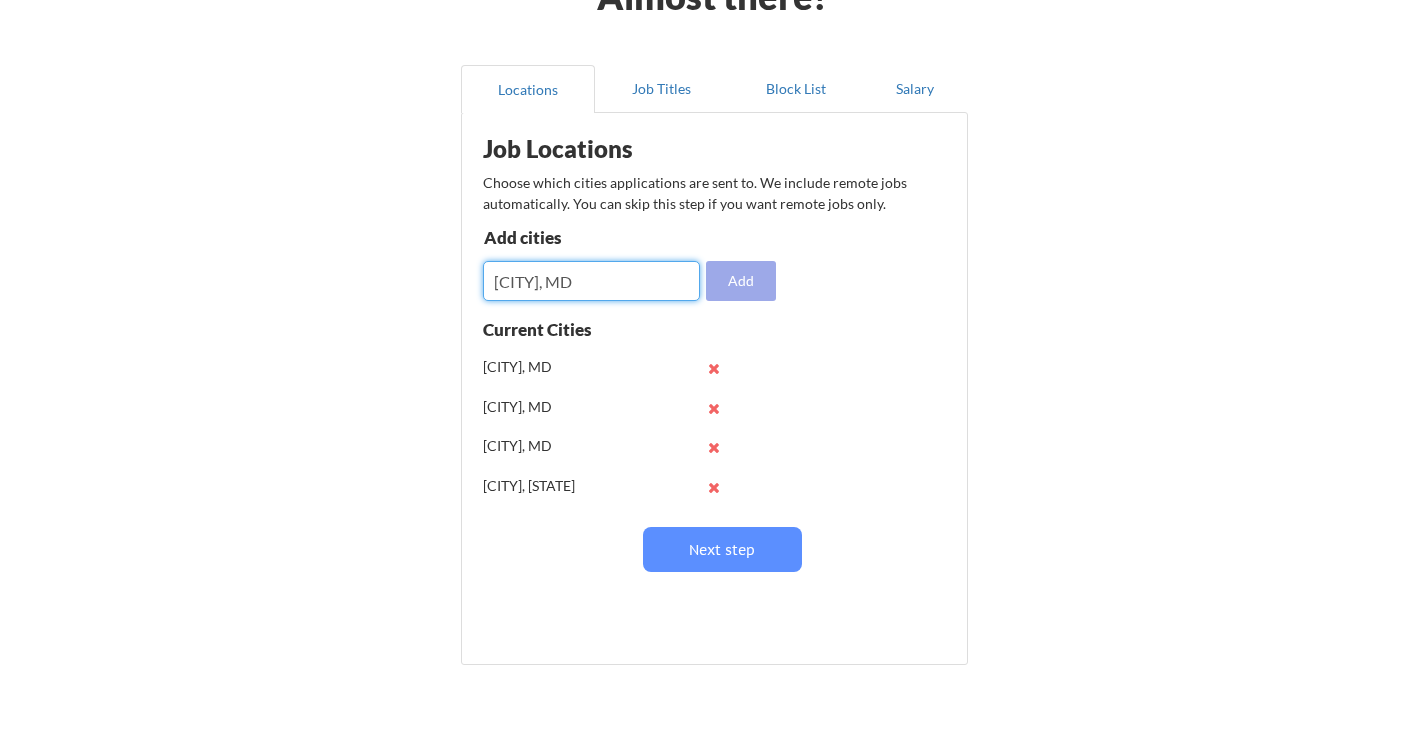 type on "[CITY], MD" 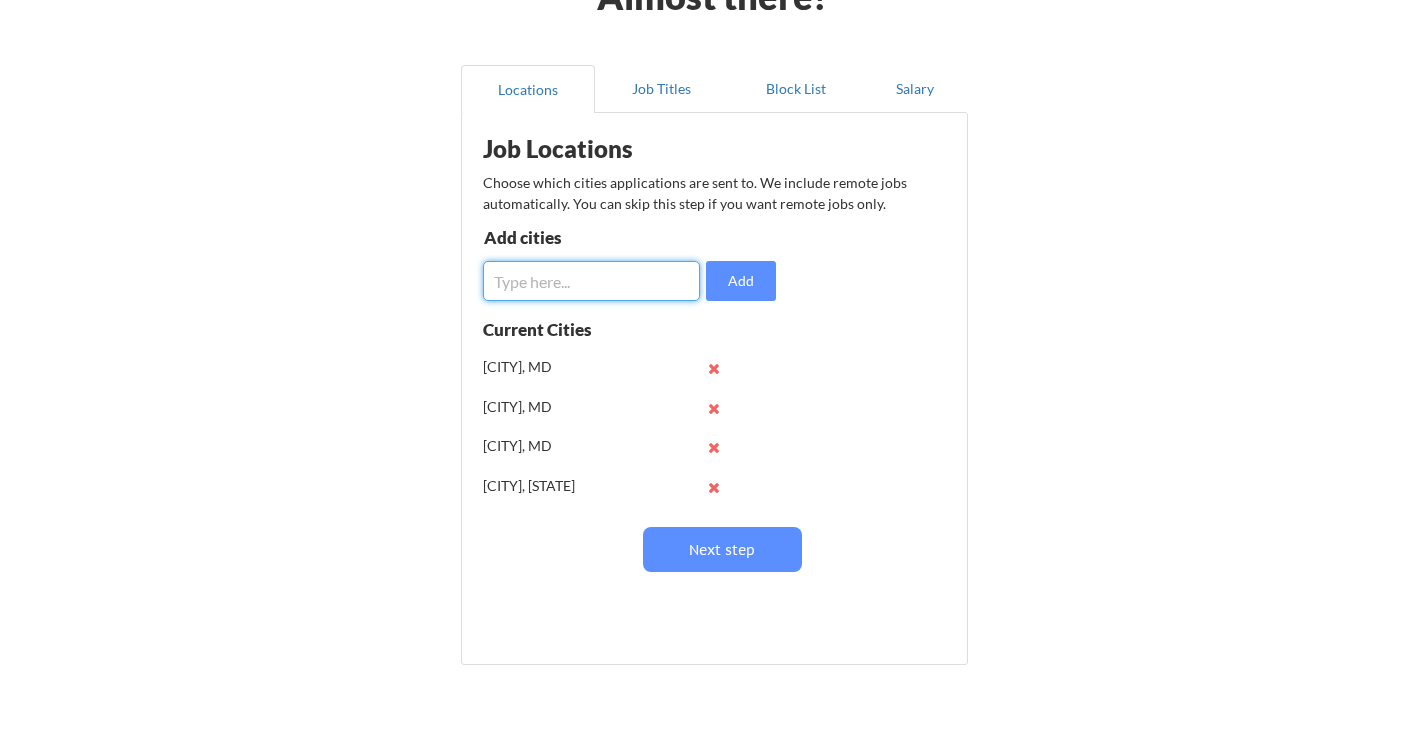 click at bounding box center [591, 281] 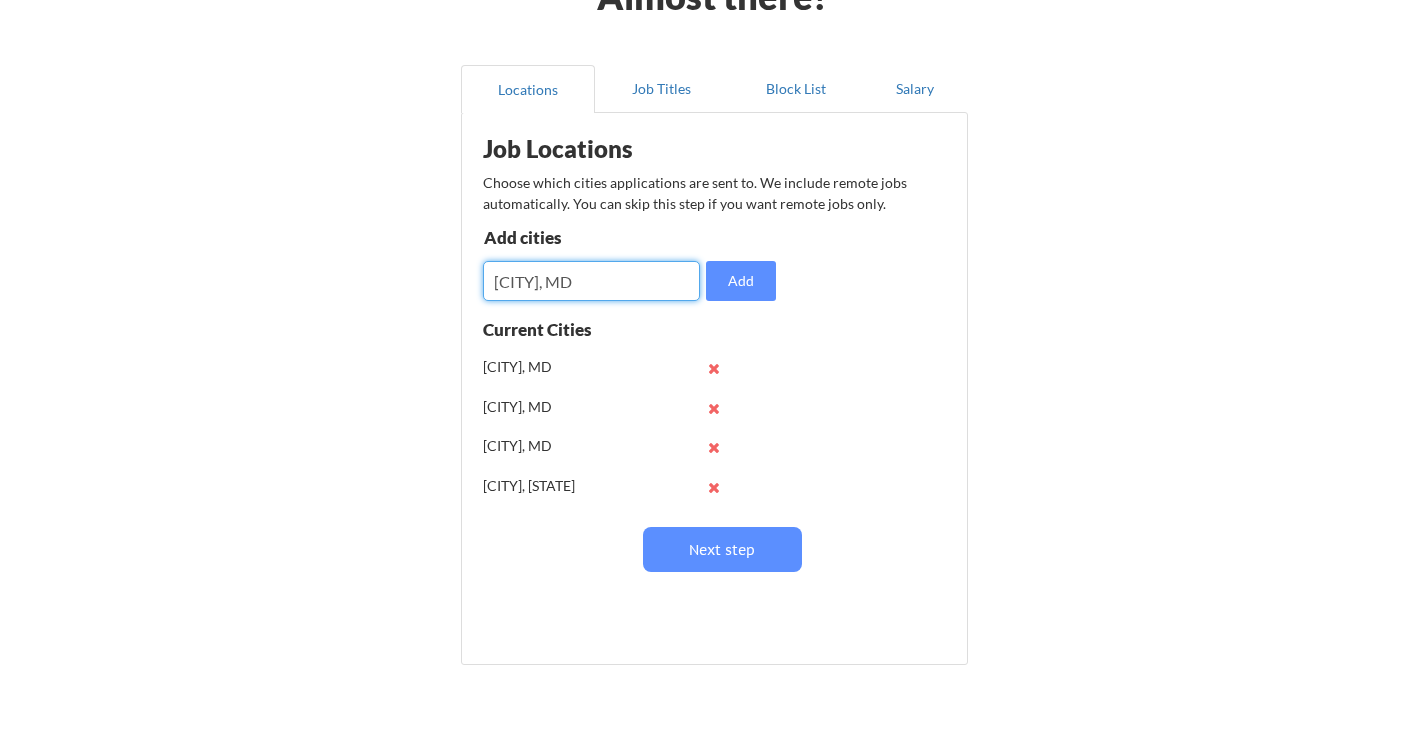 click at bounding box center [591, 281] 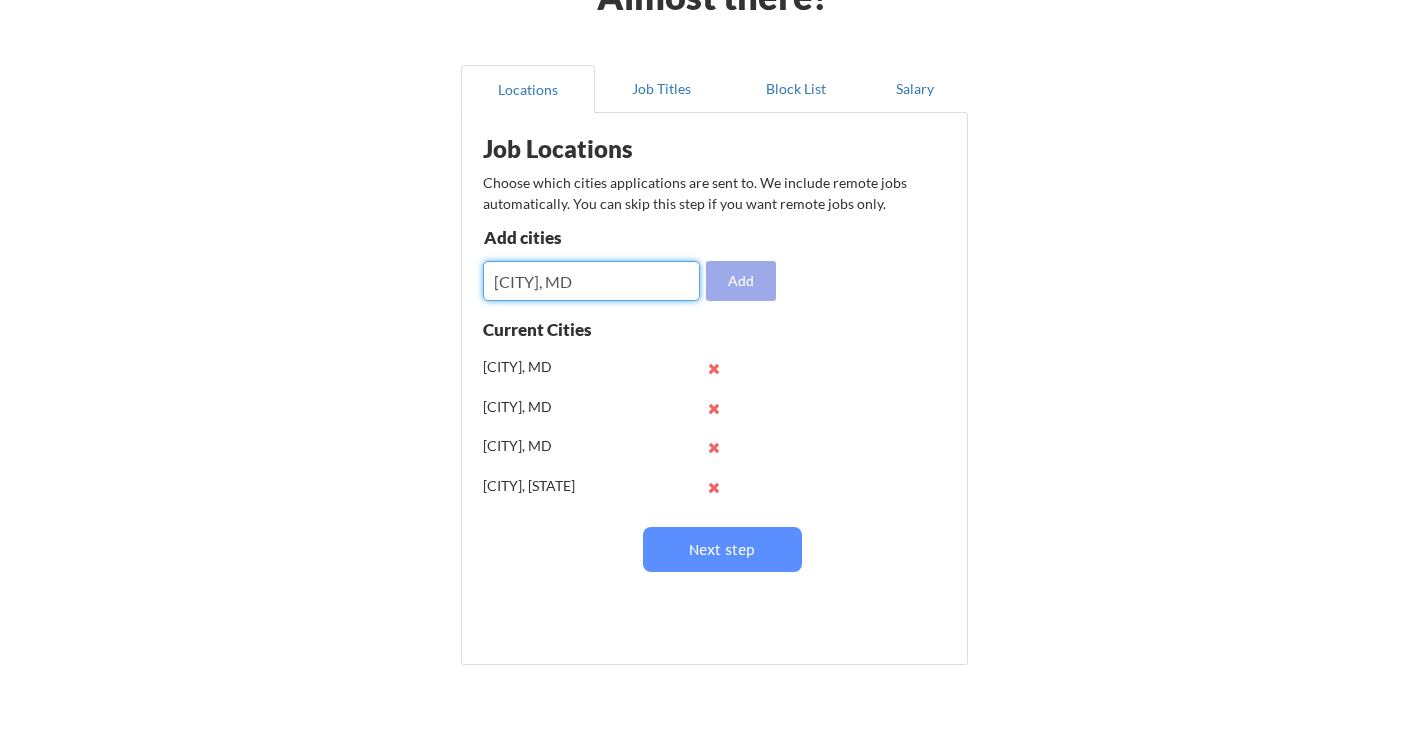 type on "[CITY], MD" 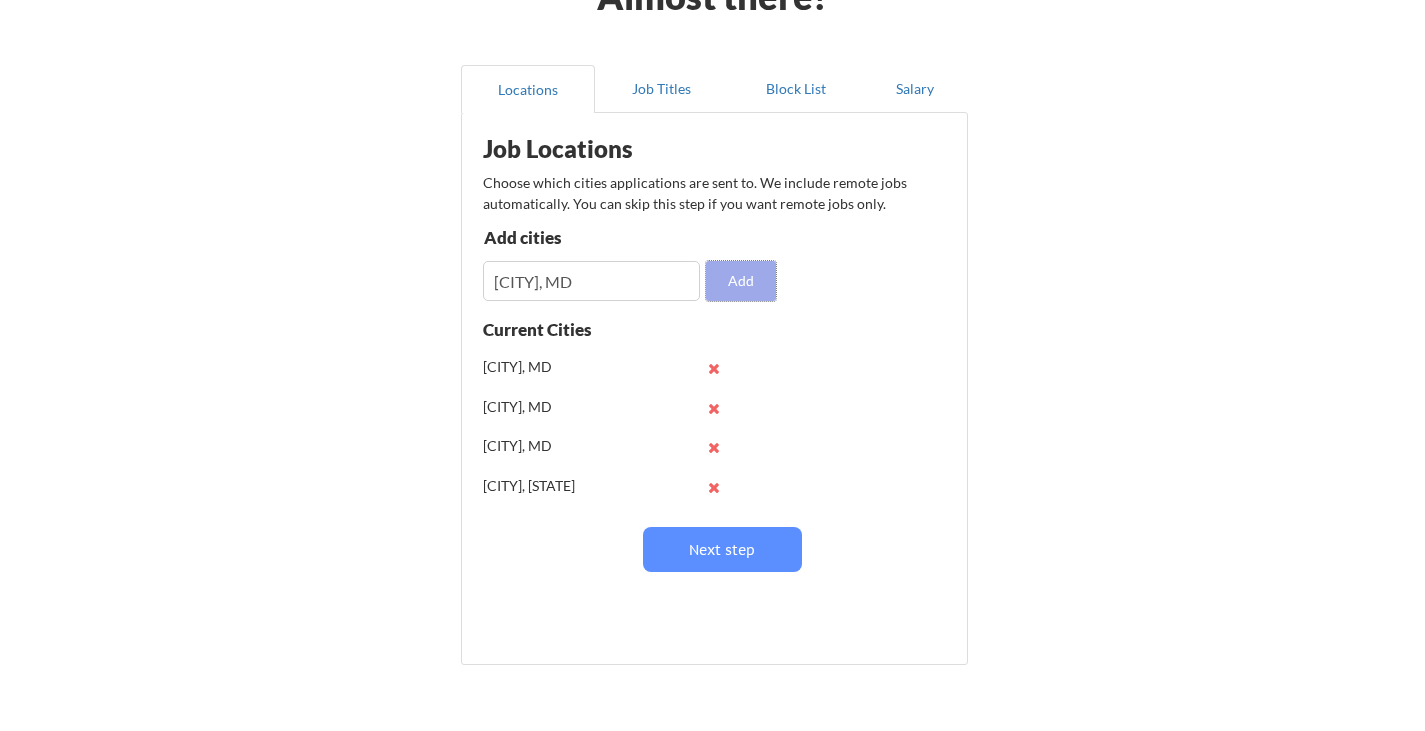 click on "Add" at bounding box center (741, 281) 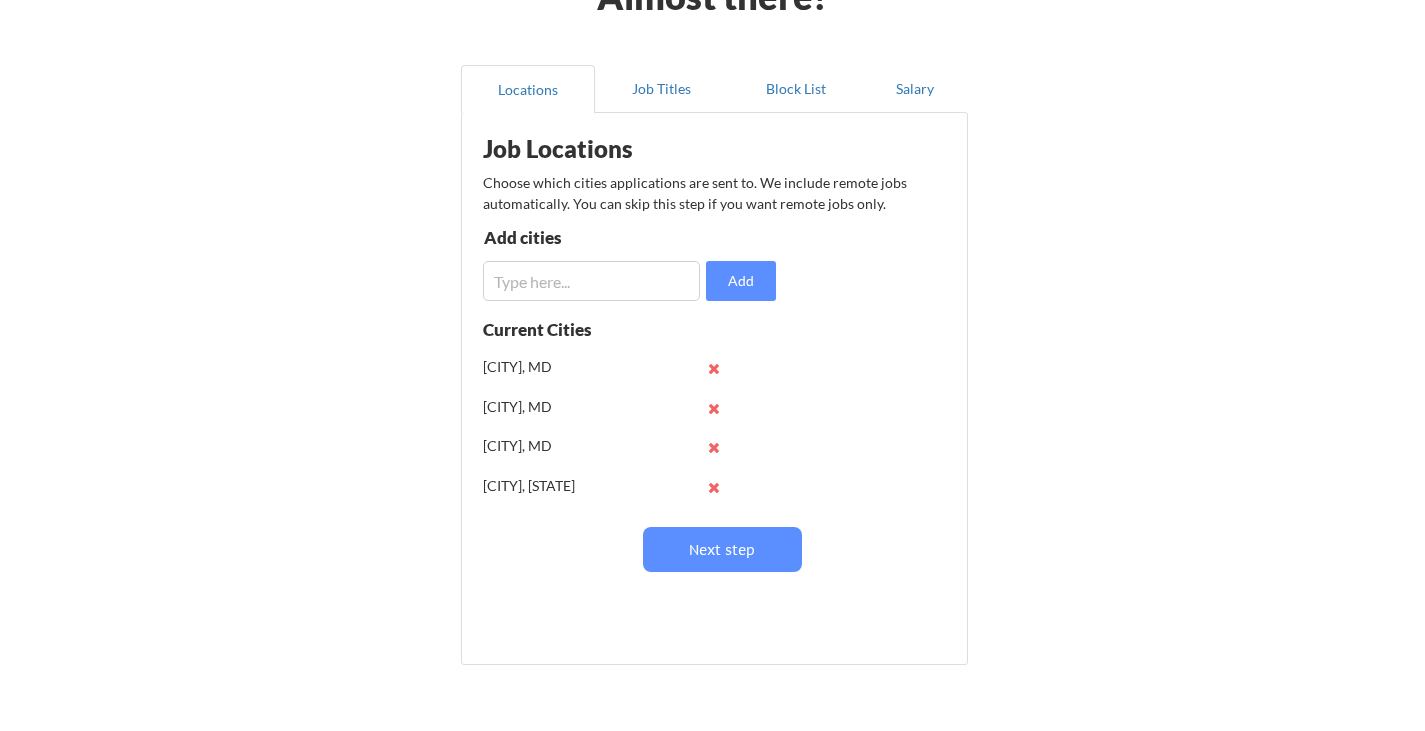 click at bounding box center [591, 281] 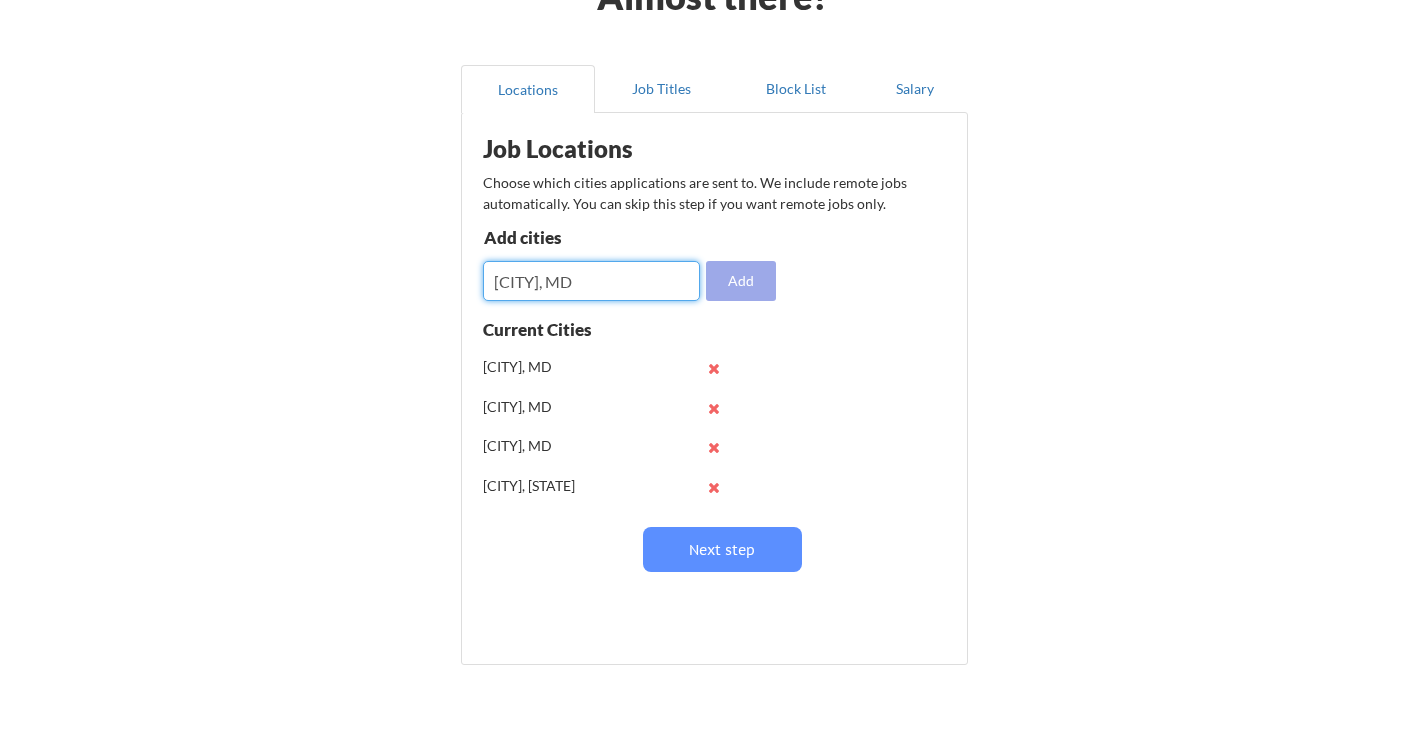 type on "[CITY], MD" 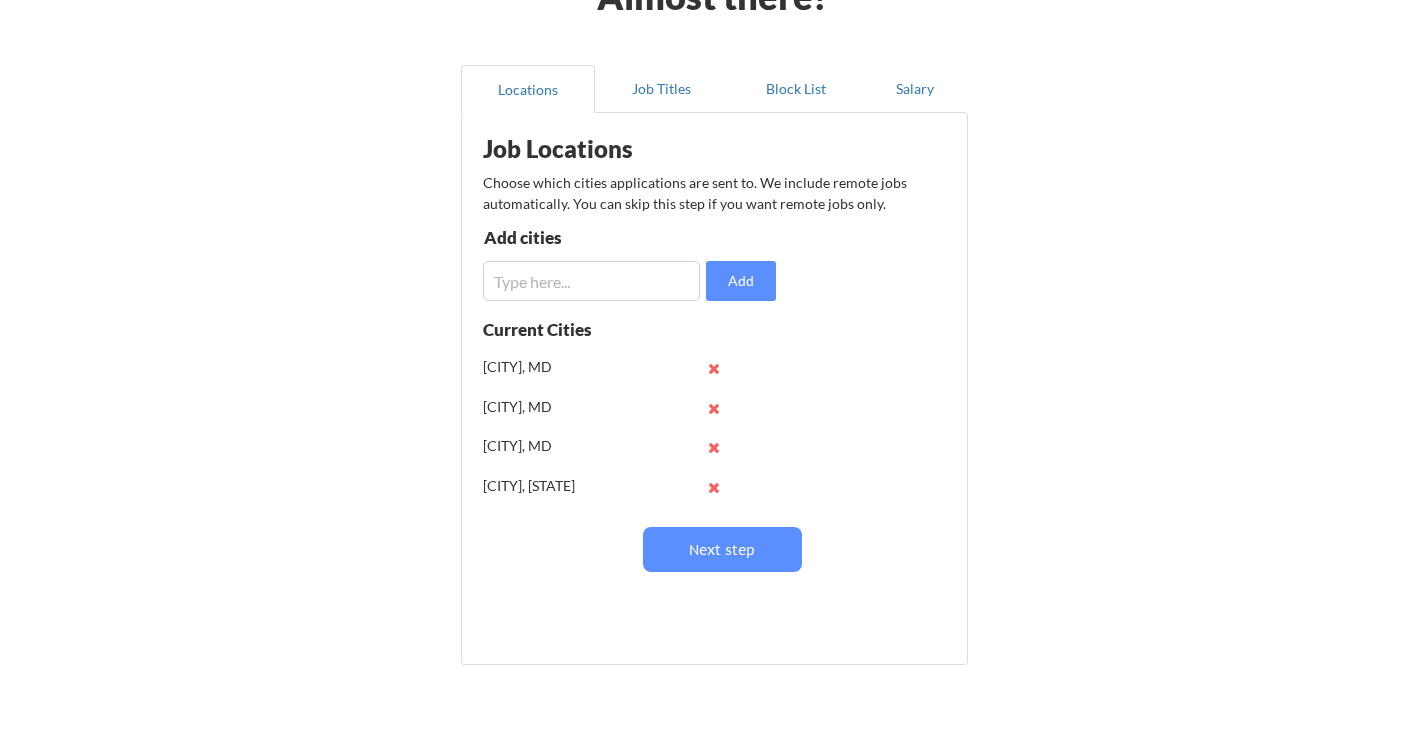 click at bounding box center [591, 281] 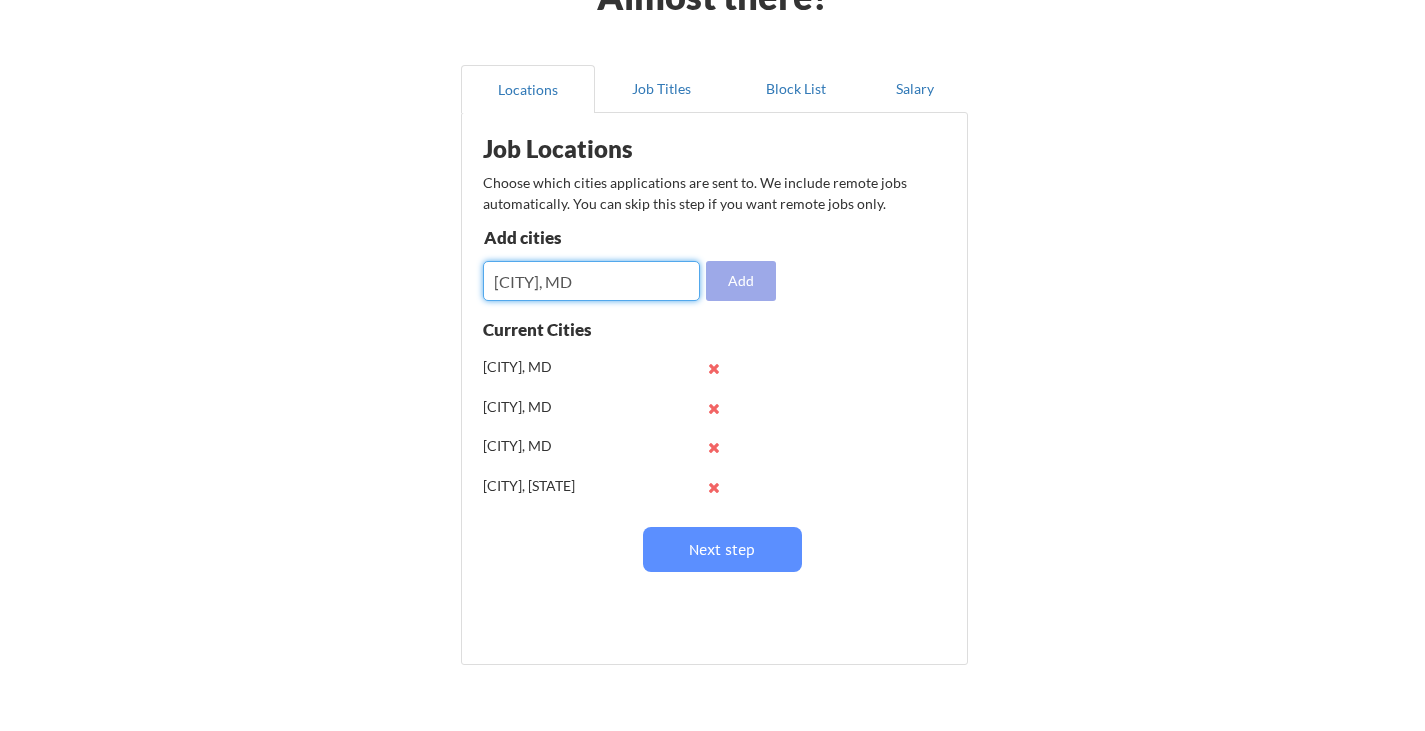 type on "[CITY], MD" 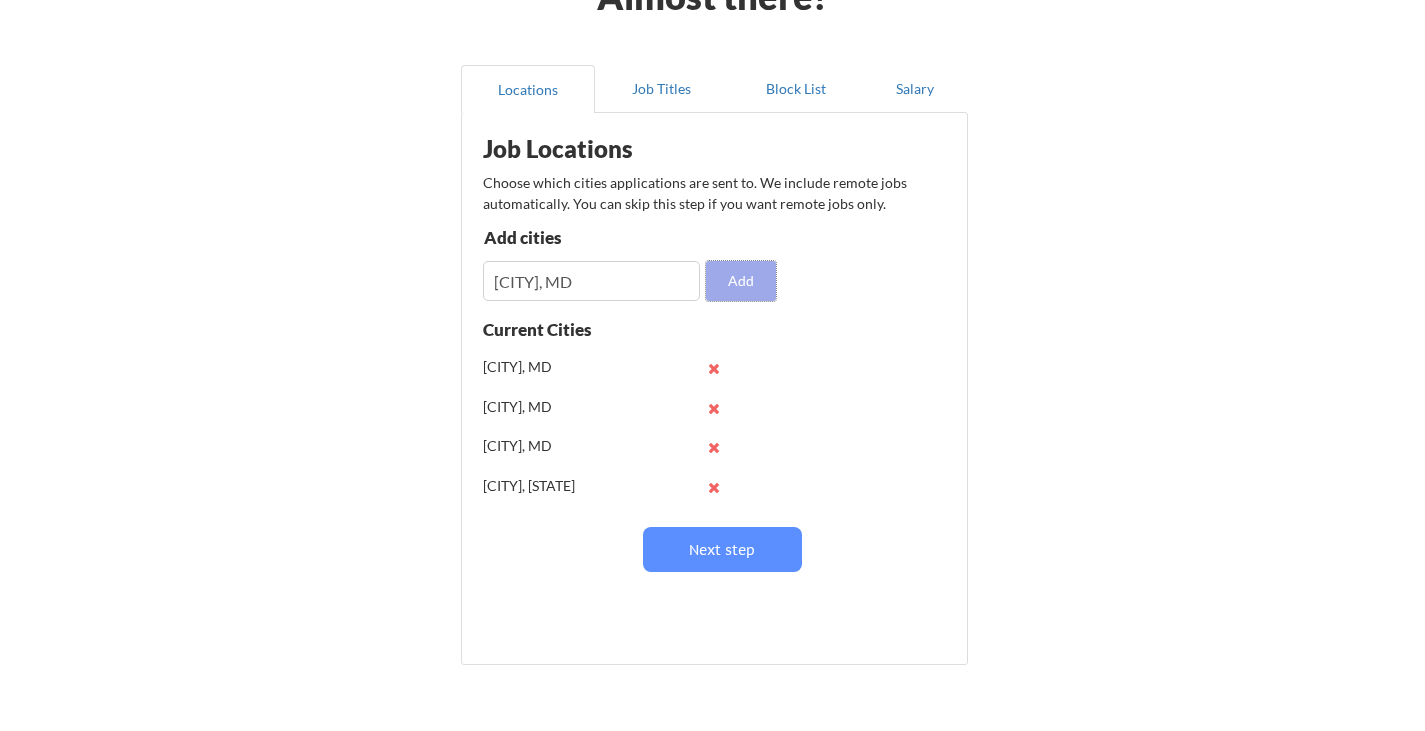 click on "Add" at bounding box center [741, 281] 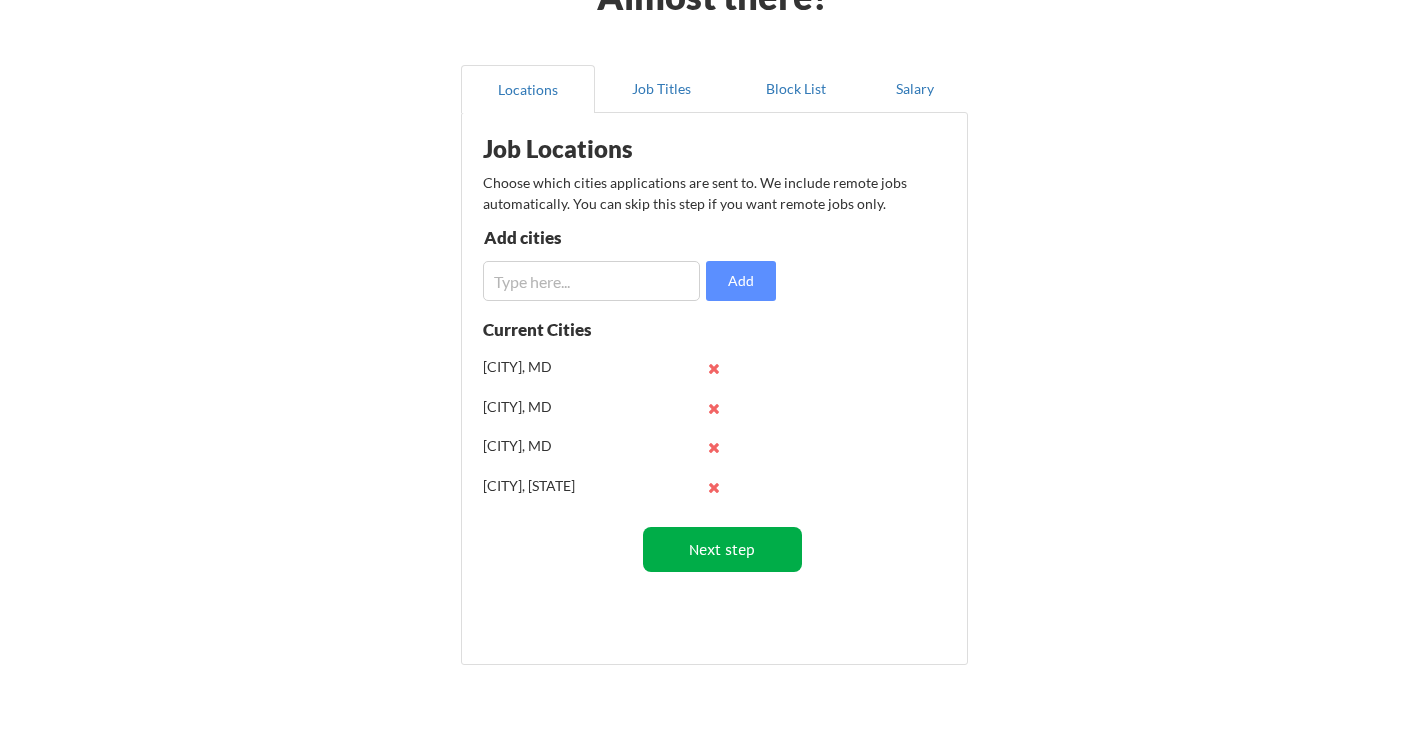click on "Next step" at bounding box center (722, 549) 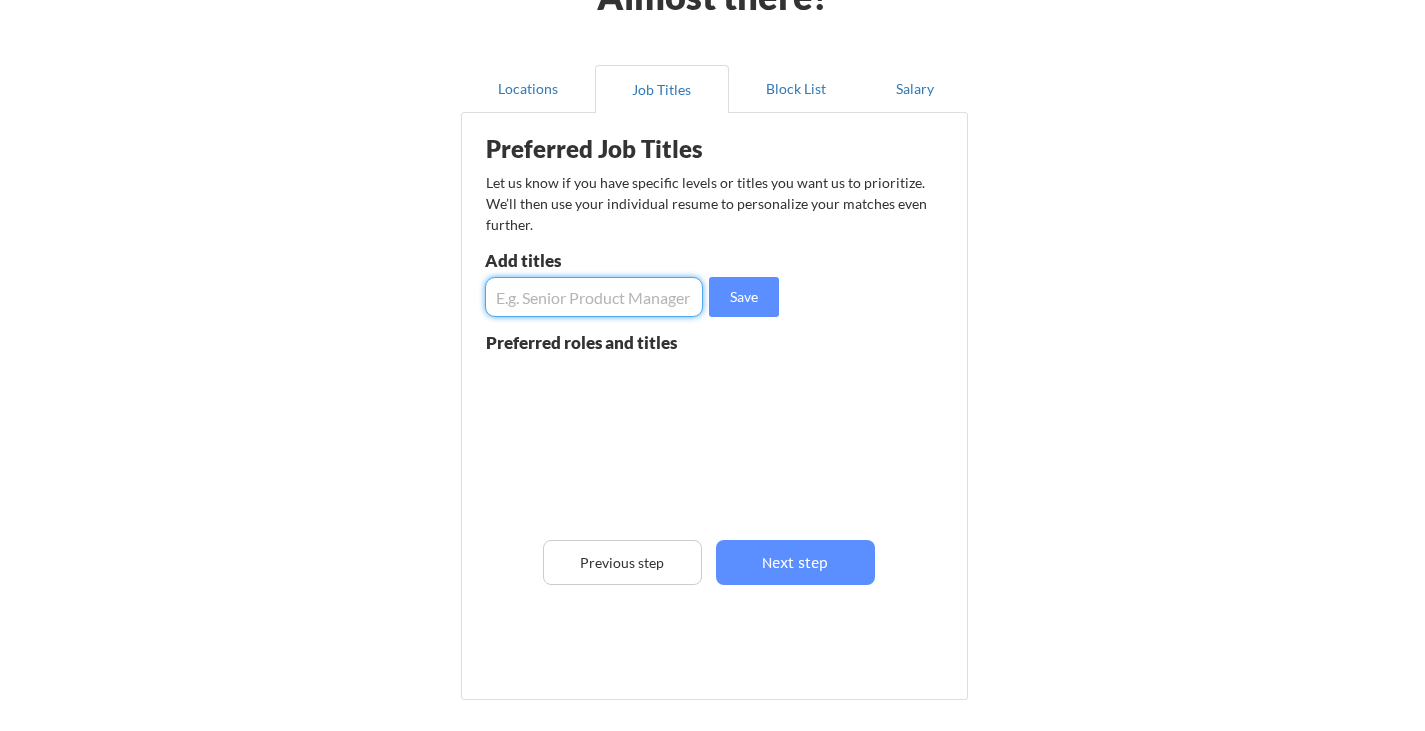 click at bounding box center [594, 297] 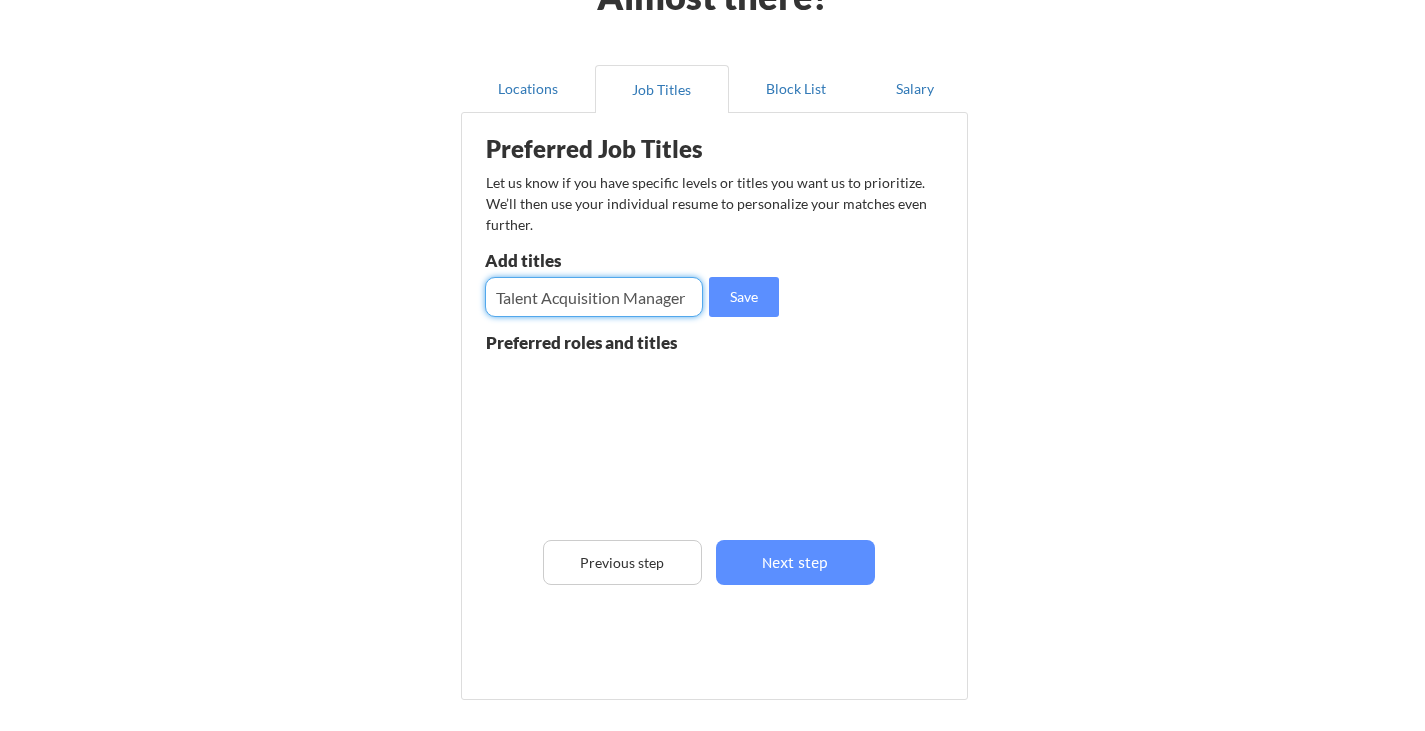drag, startPoint x: 622, startPoint y: 298, endPoint x: 467, endPoint y: 286, distance: 155.46382 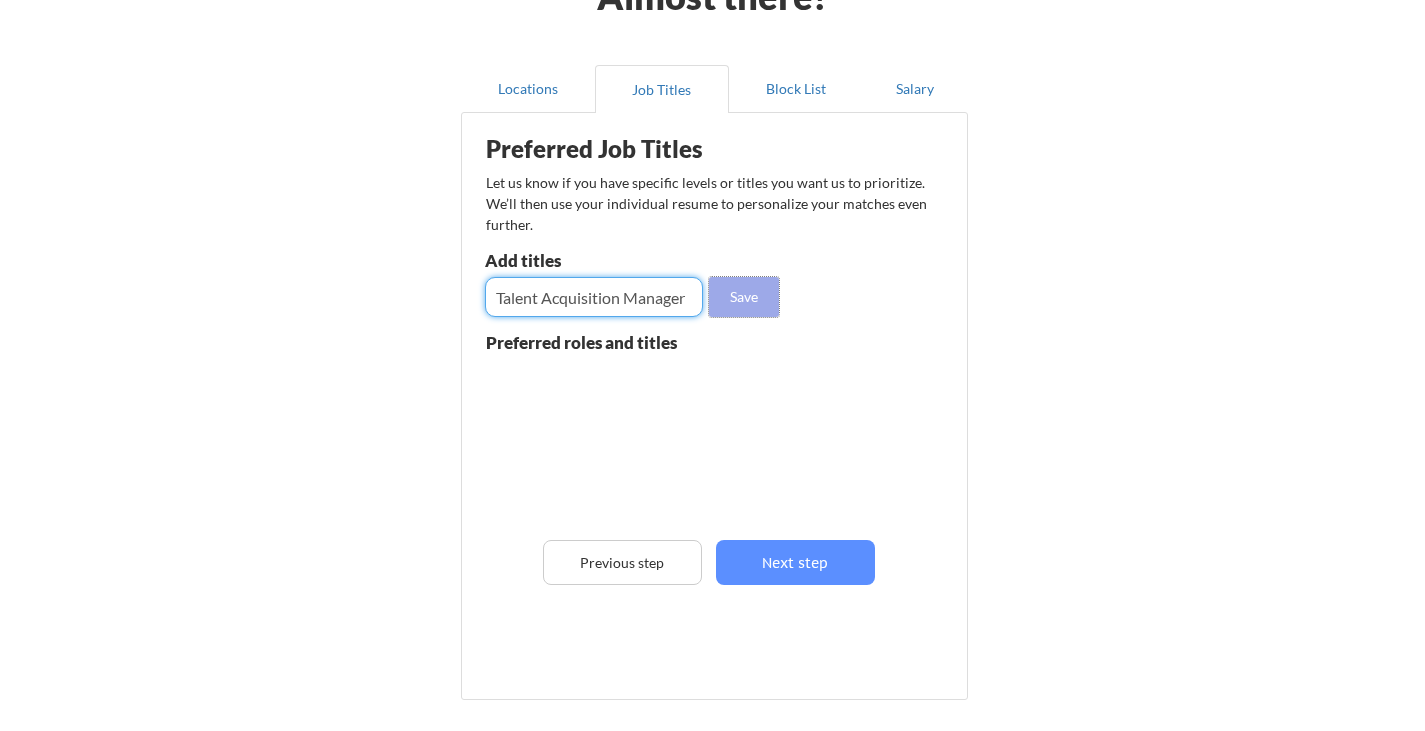 click on "Save" at bounding box center [744, 297] 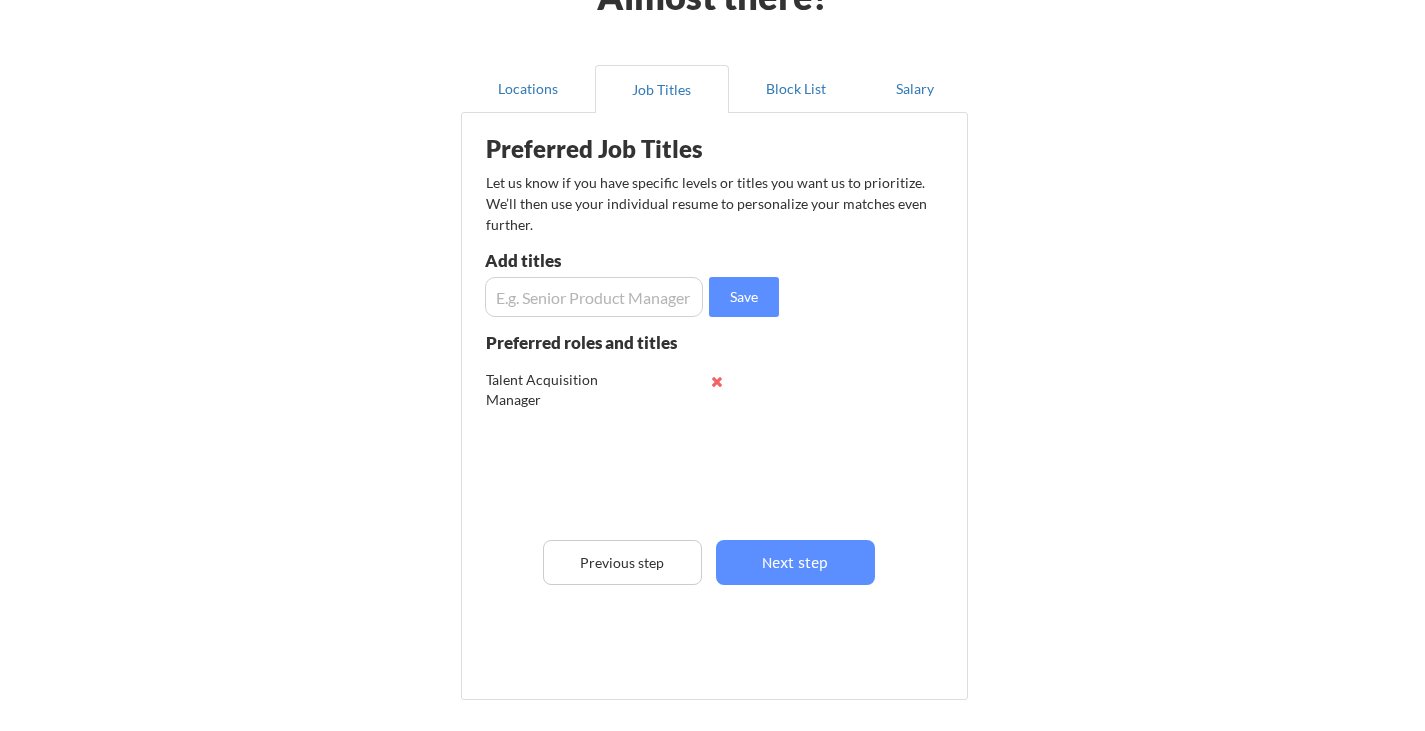 click at bounding box center (594, 297) 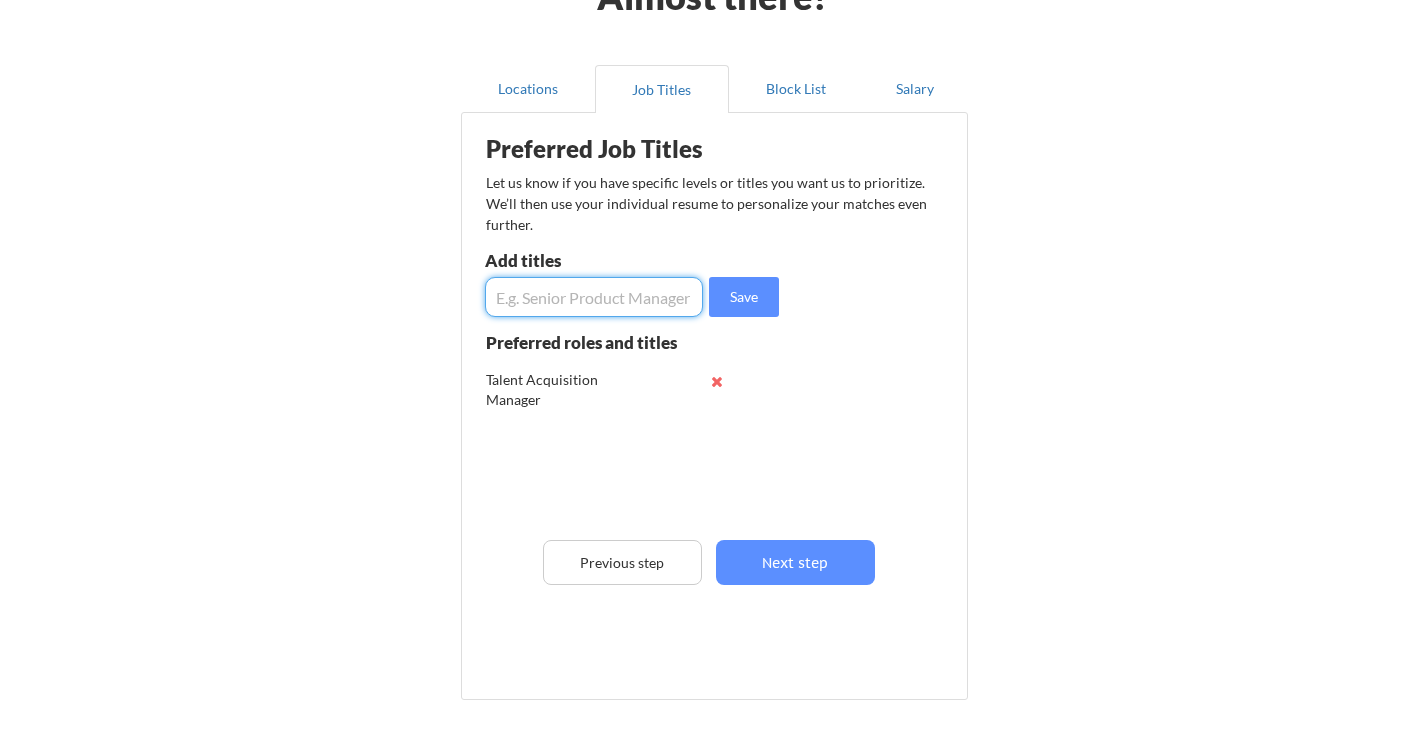paste on "Talent Acquisition" 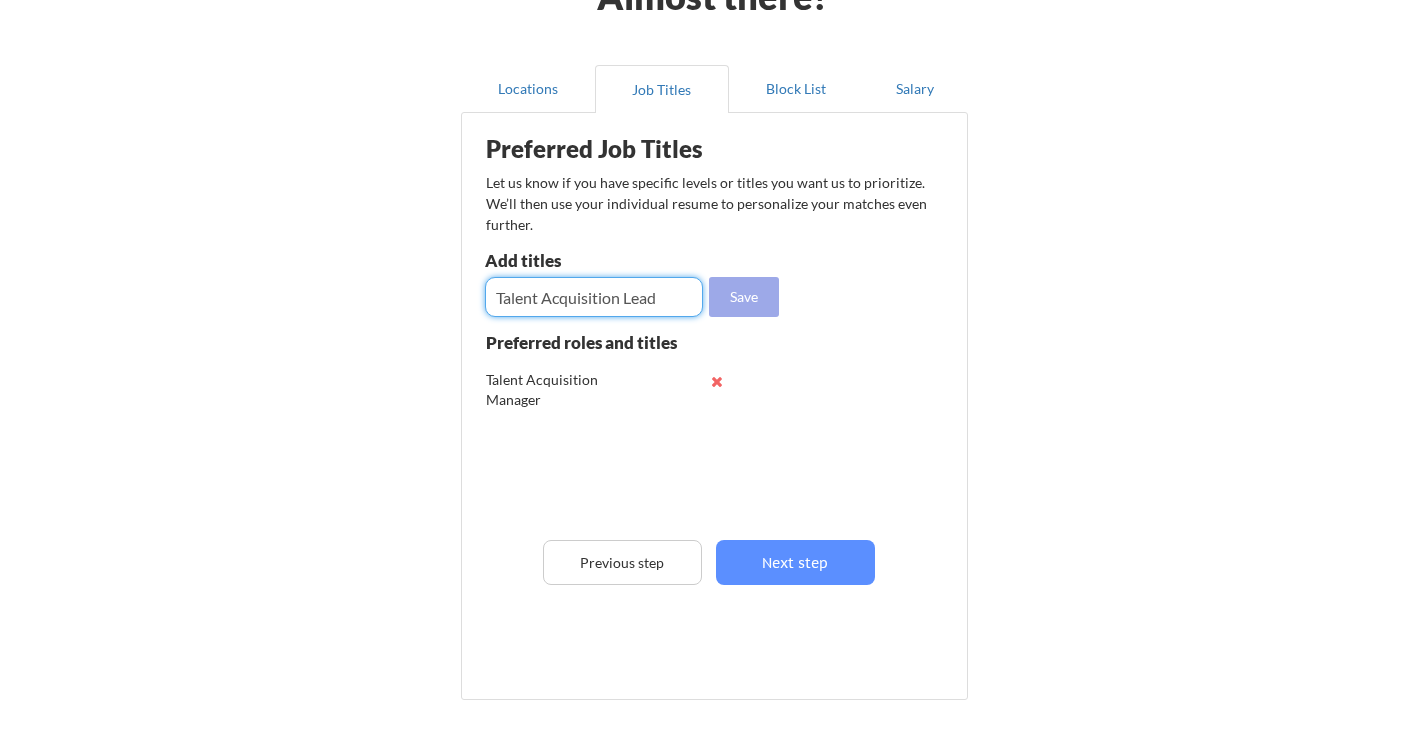 type on "Talent Acquisition Lead" 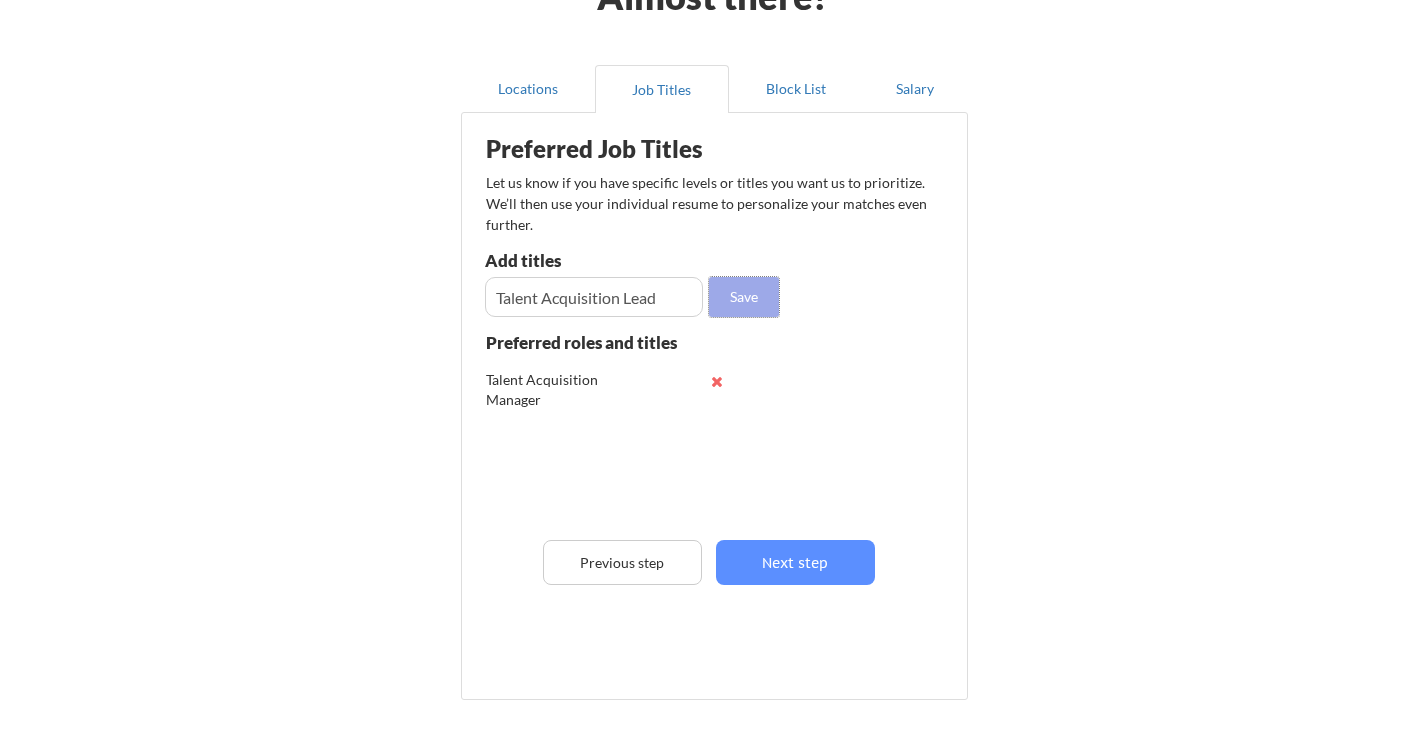 click on "Save" at bounding box center (744, 297) 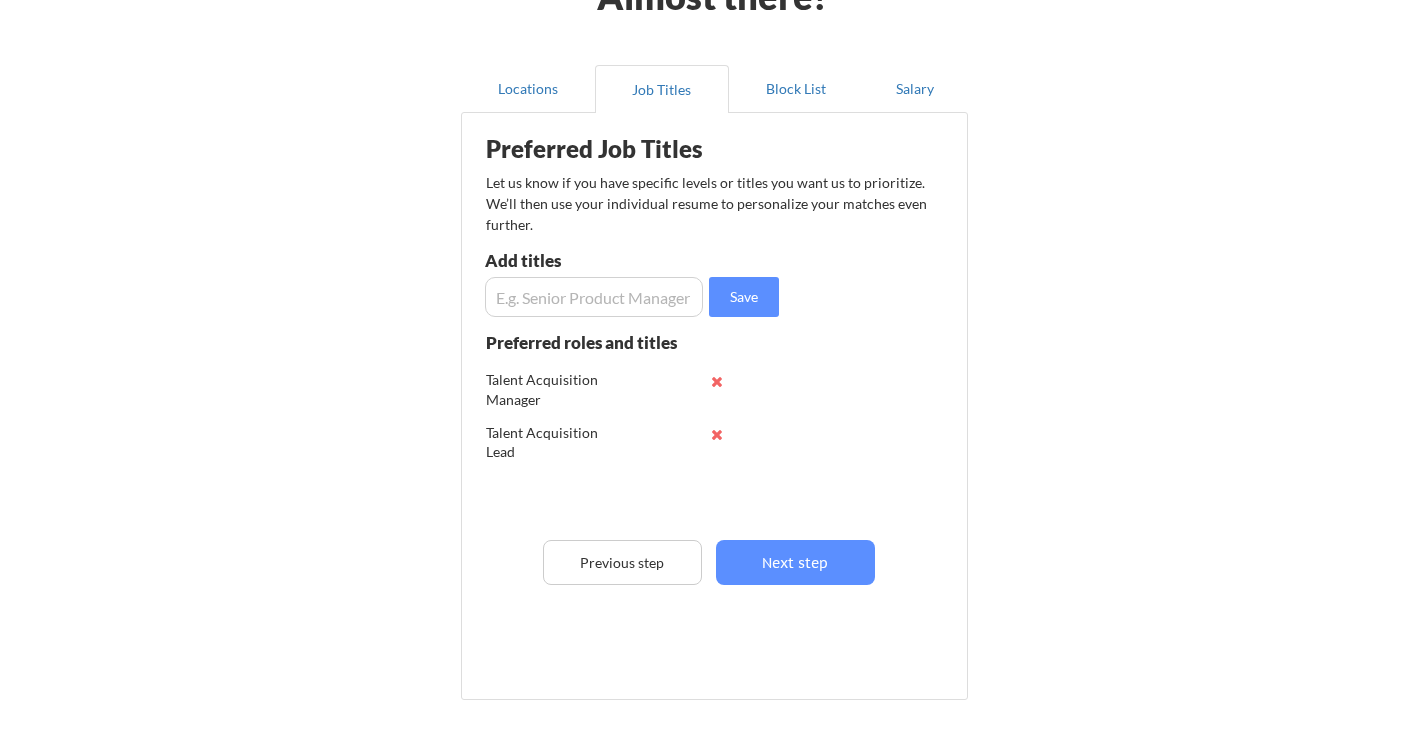 click at bounding box center [594, 297] 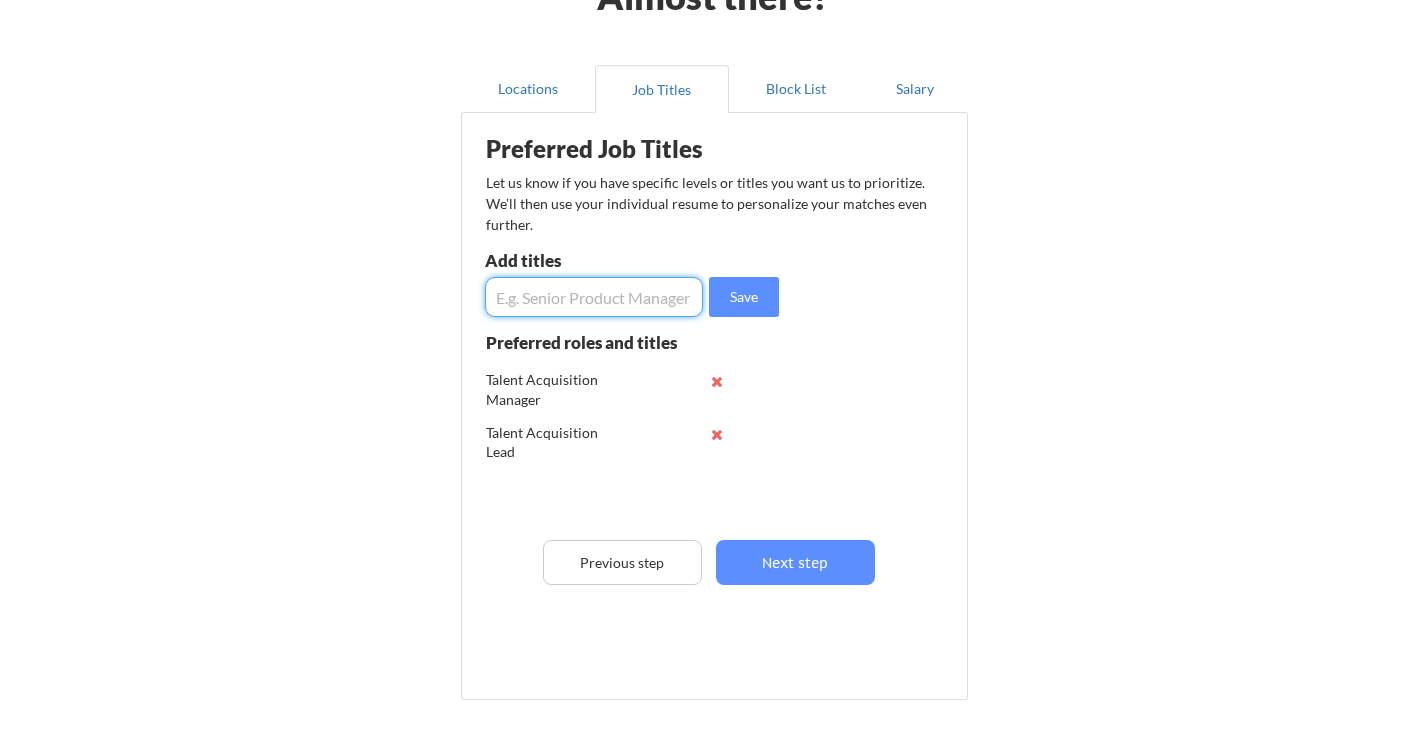 click at bounding box center (594, 297) 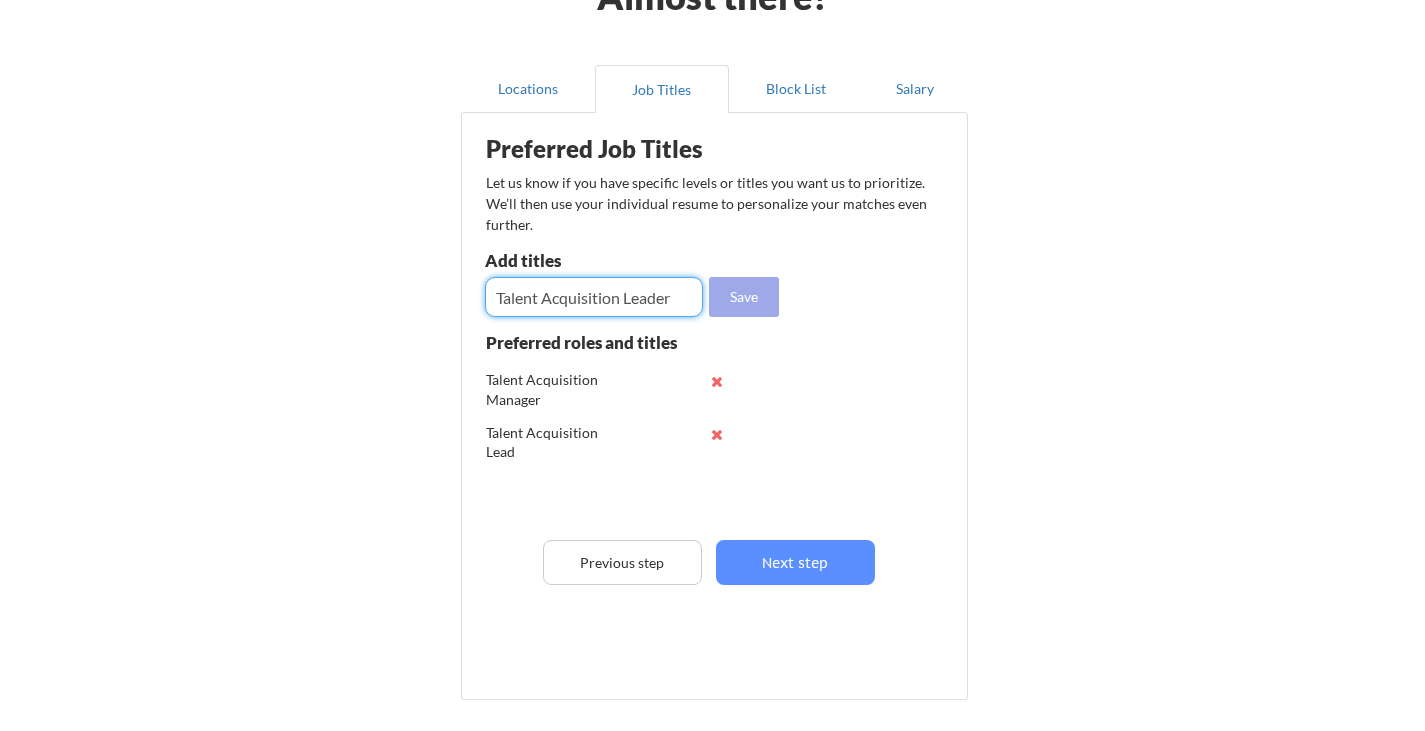 type on "Talent Acquisition Leader" 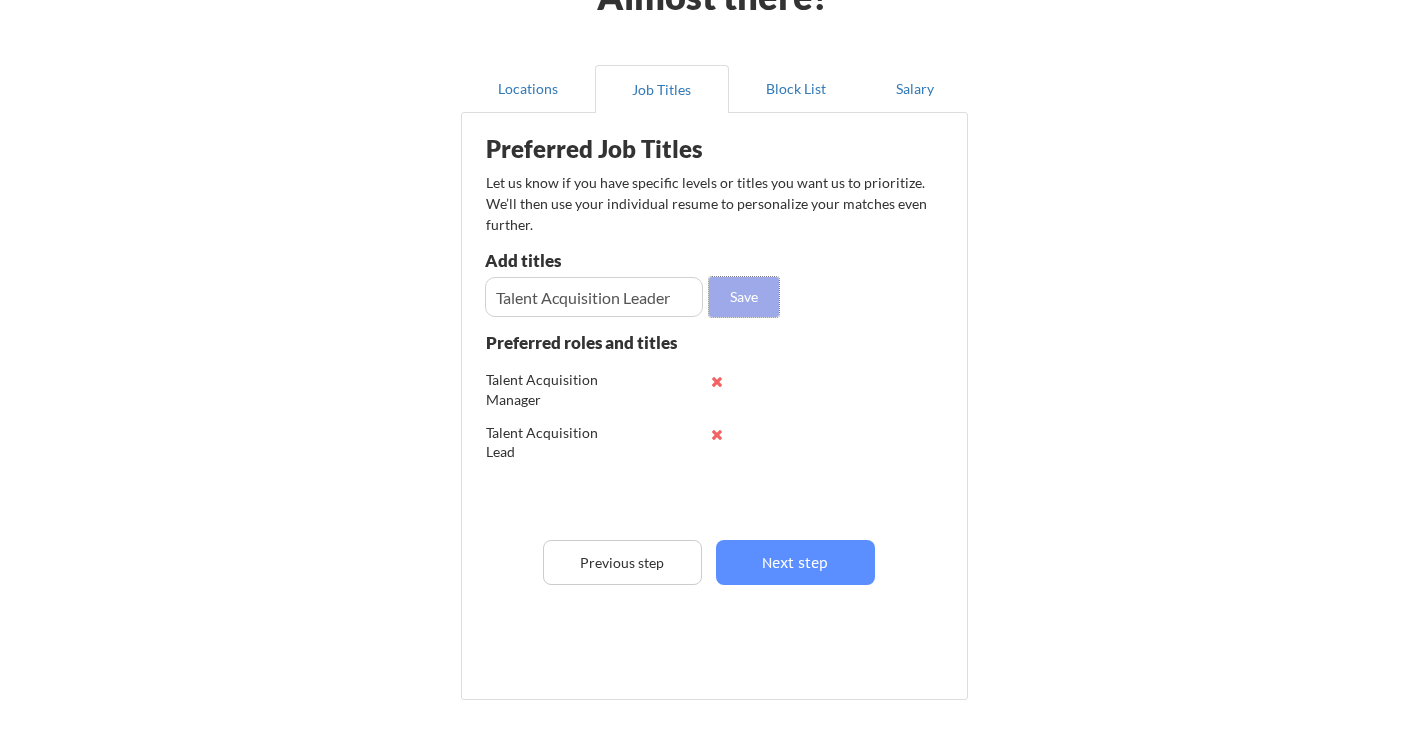 drag, startPoint x: 742, startPoint y: 294, endPoint x: 721, endPoint y: 291, distance: 21.213203 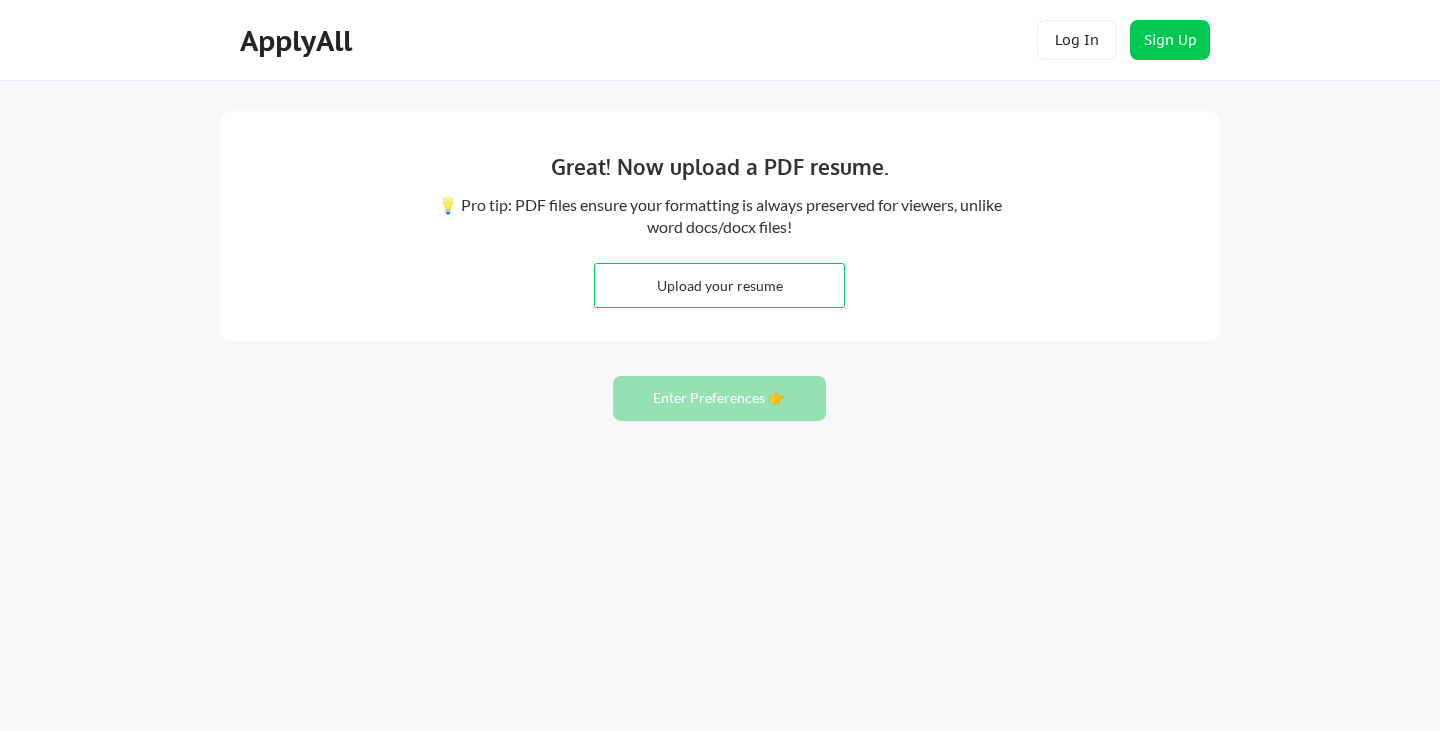 scroll, scrollTop: 0, scrollLeft: 0, axis: both 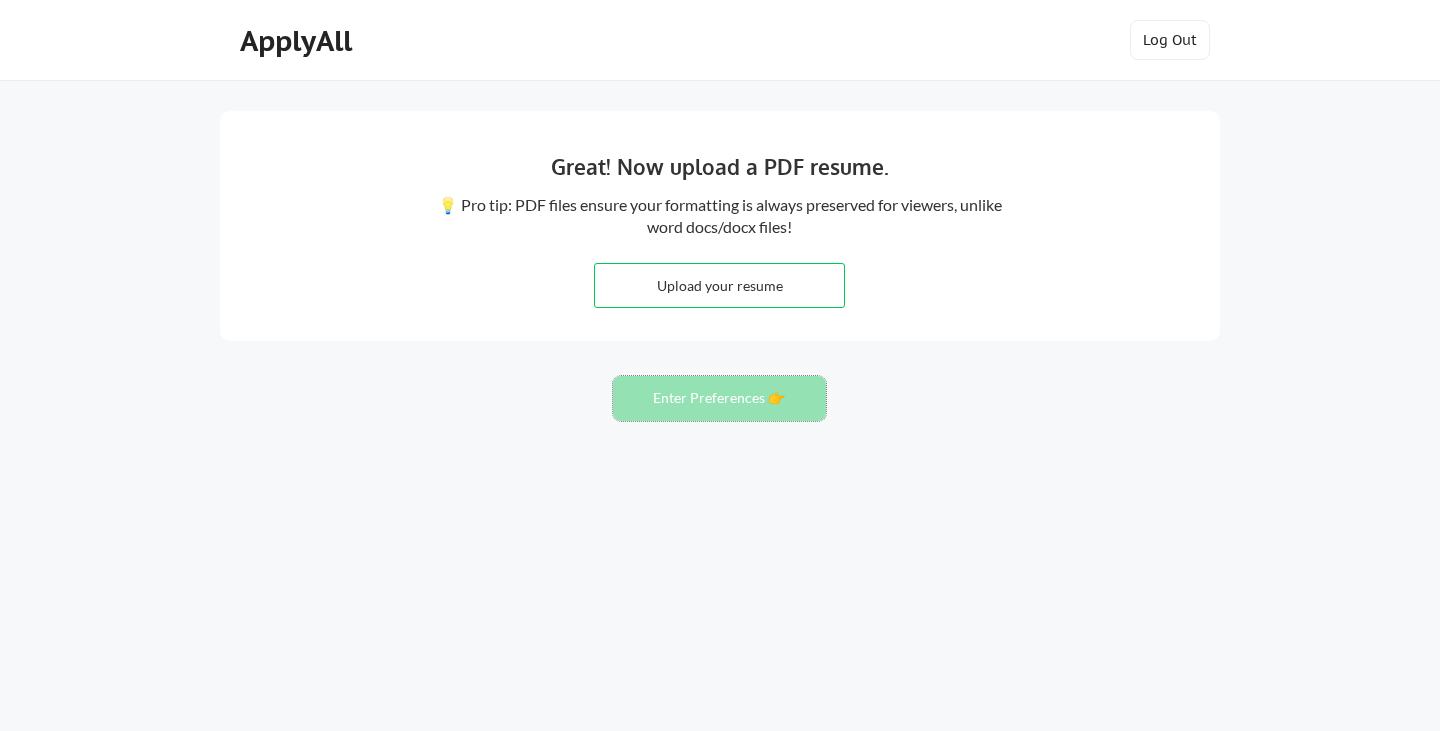 click on "Enter Preferences  👉" at bounding box center (719, 398) 